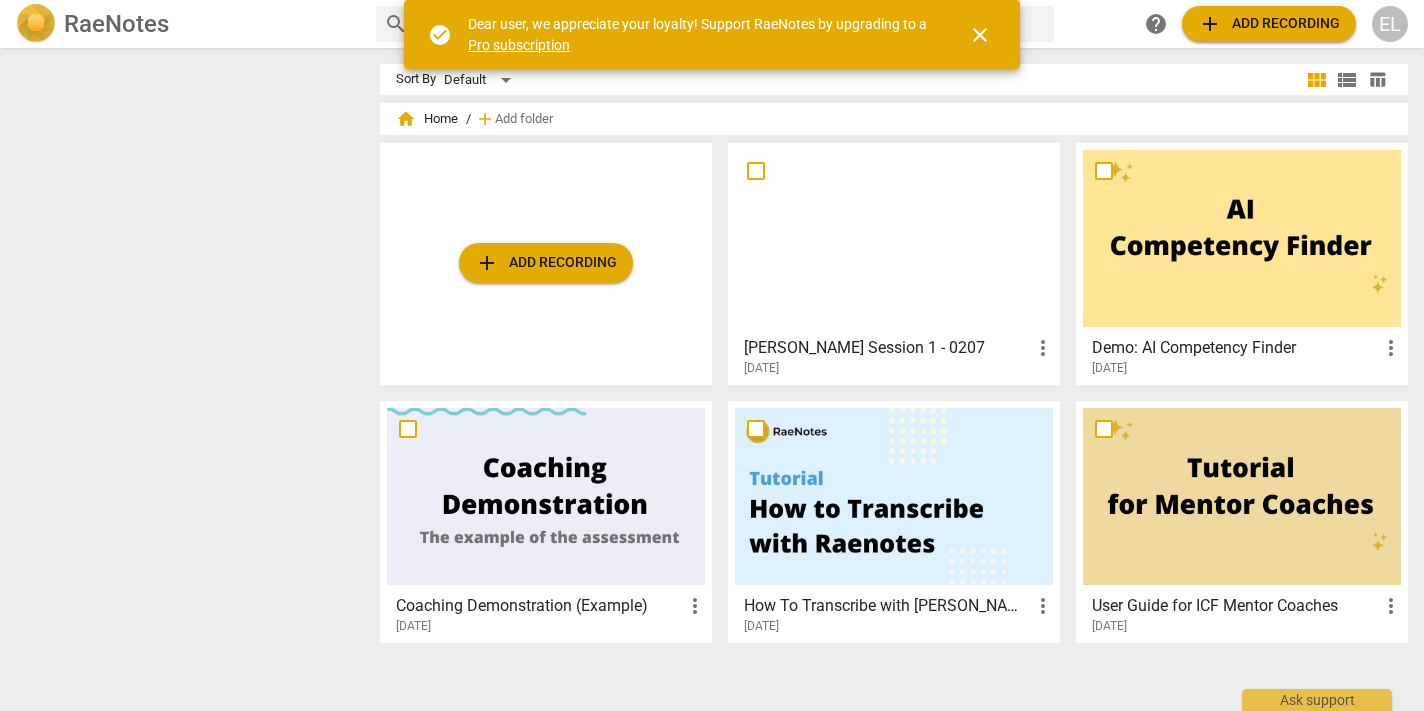 scroll, scrollTop: 0, scrollLeft: 0, axis: both 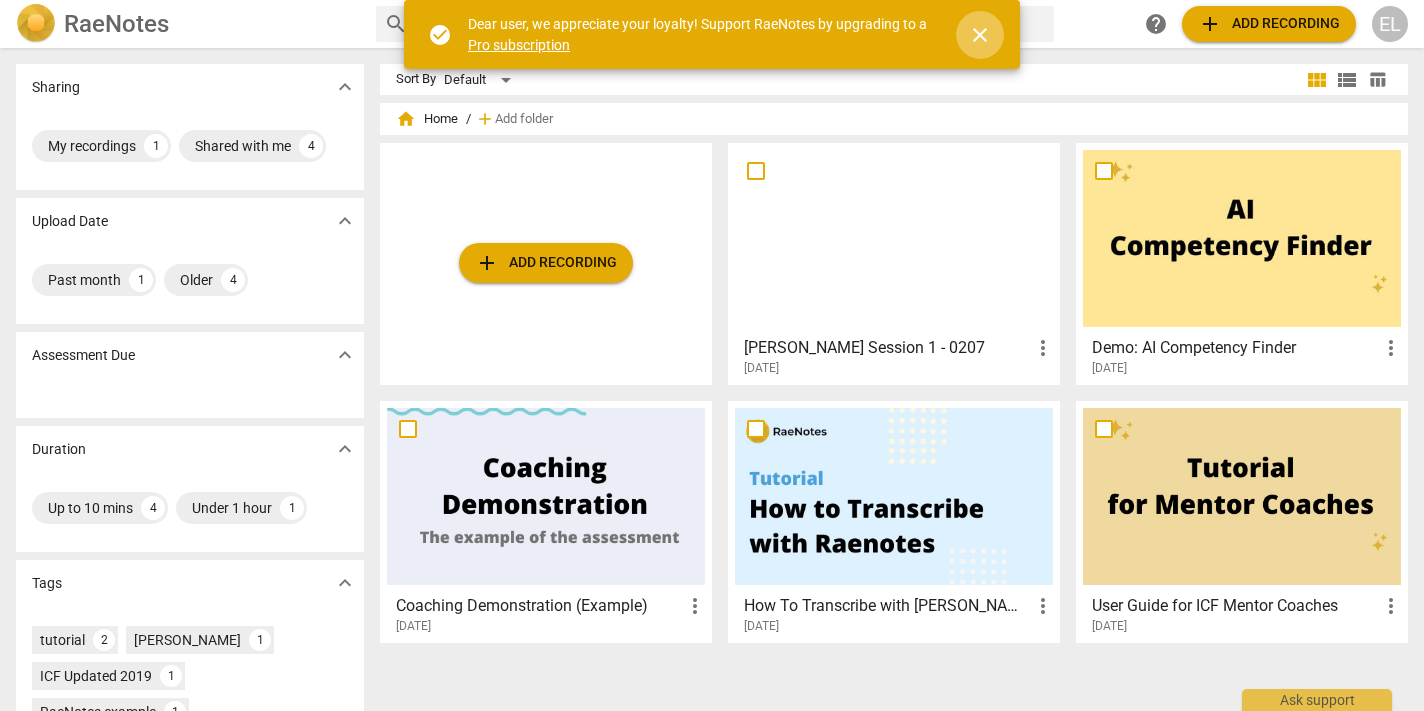click on "close" at bounding box center (980, 35) 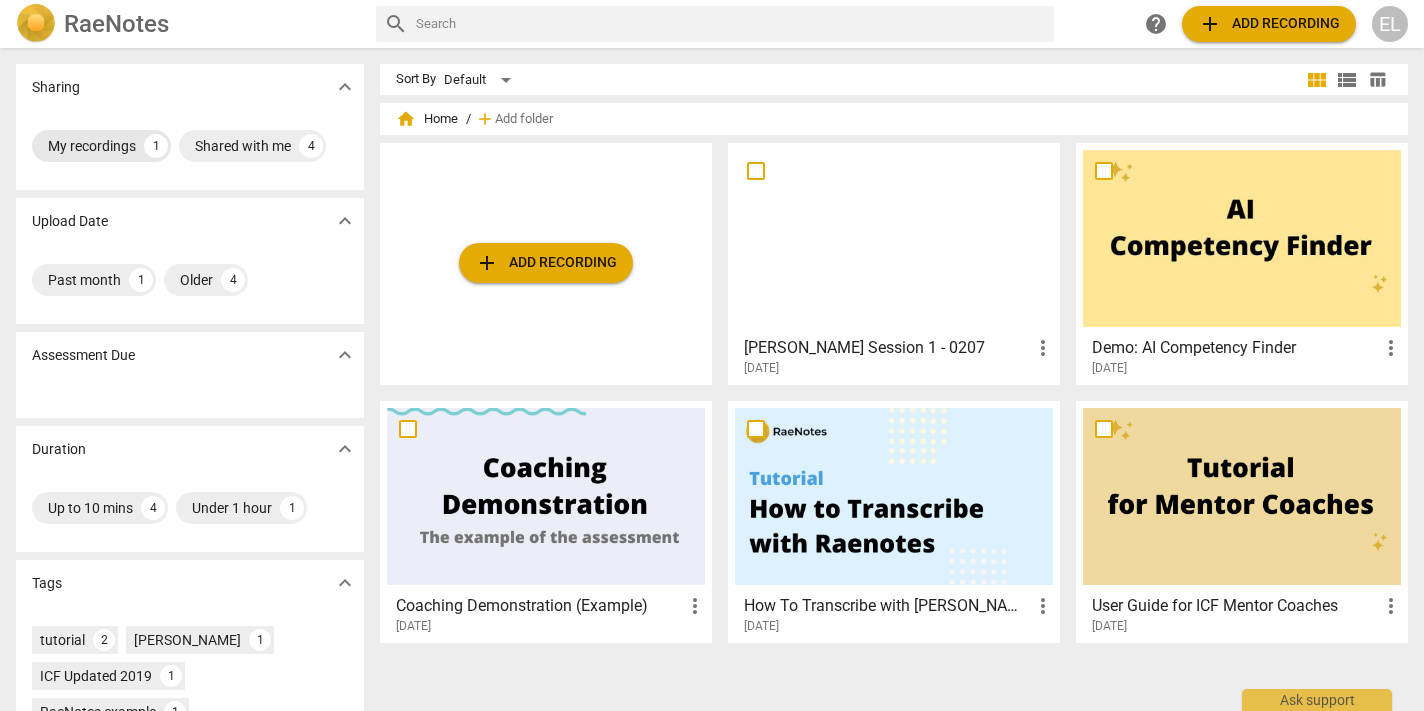 click on "My recordings" at bounding box center (92, 146) 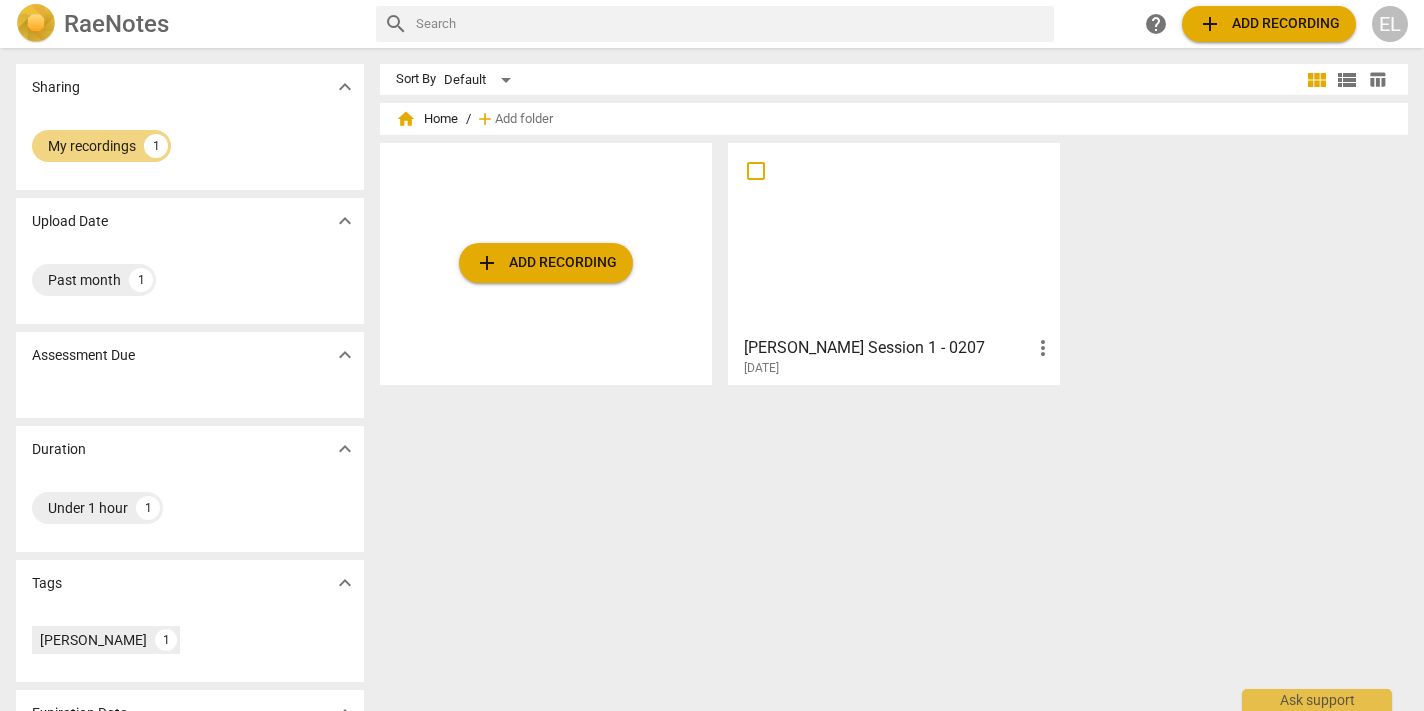 click at bounding box center [894, 238] 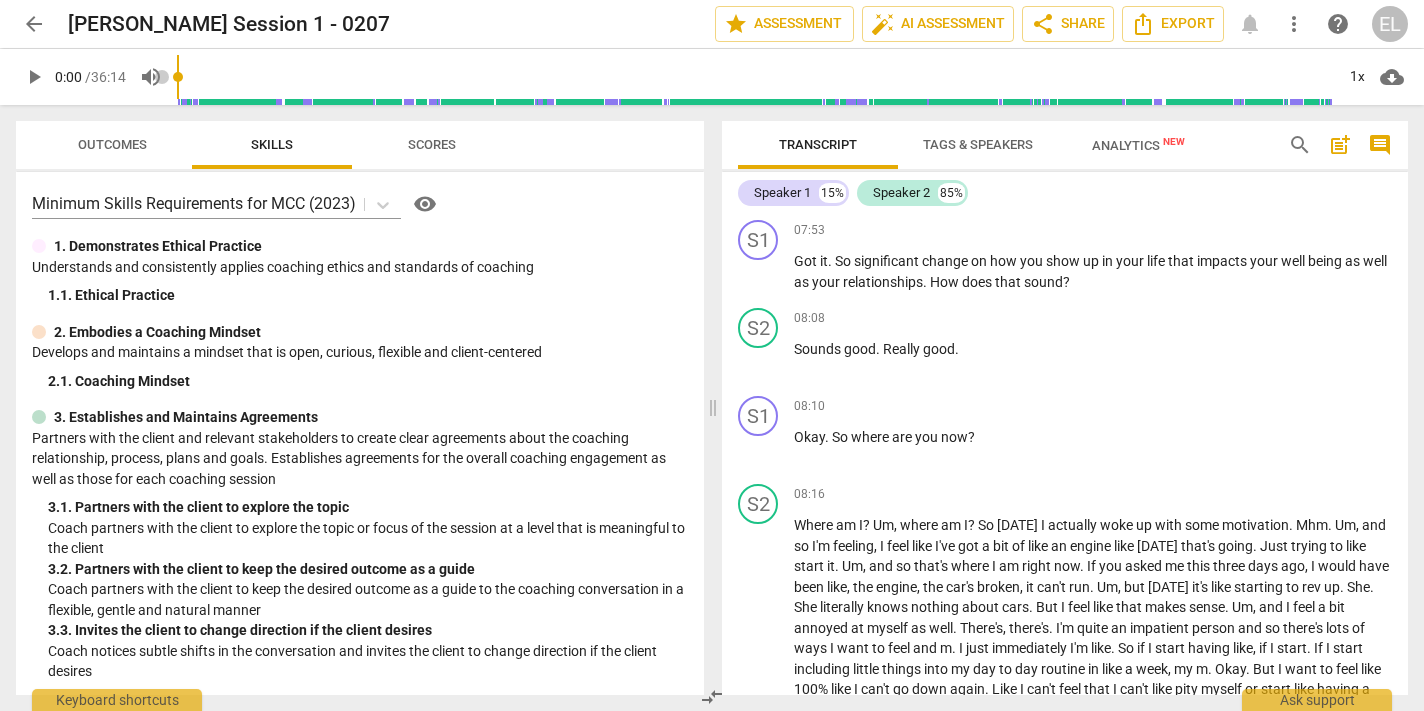 scroll, scrollTop: 2130, scrollLeft: 0, axis: vertical 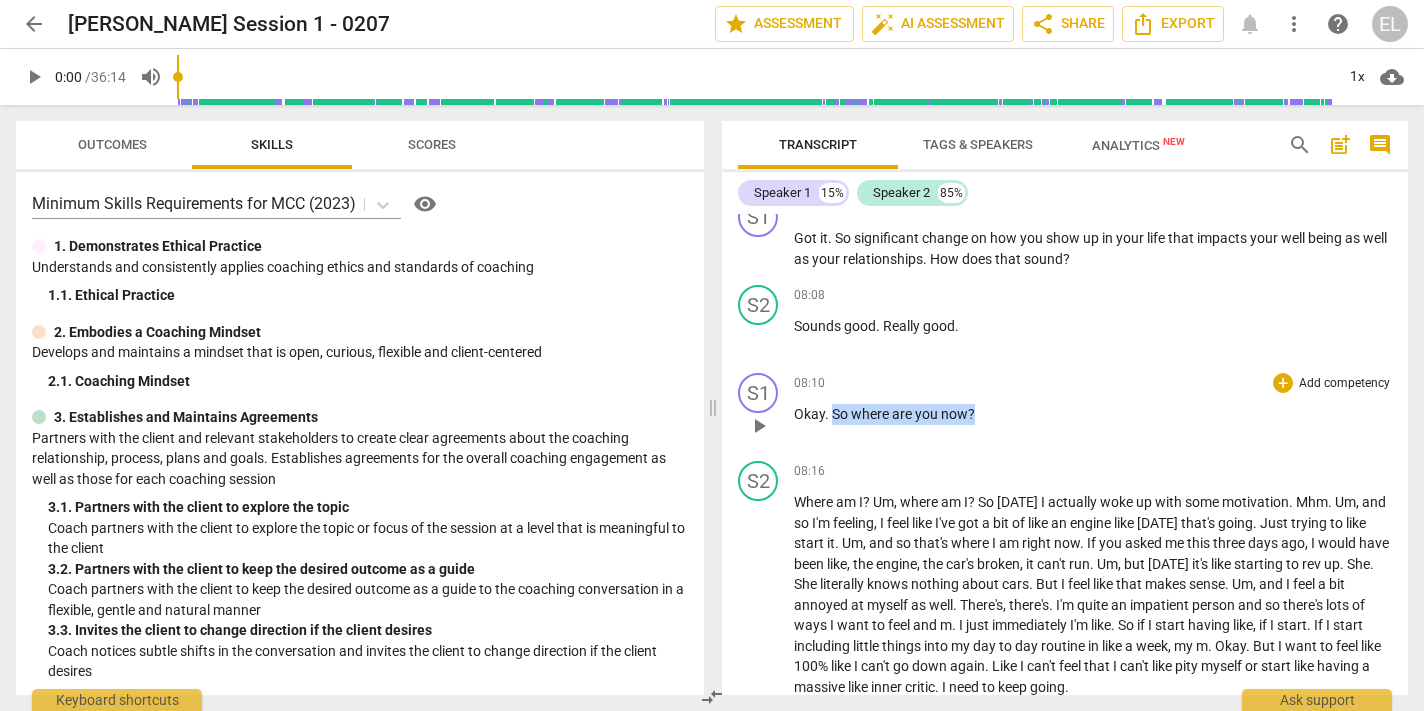 drag, startPoint x: 835, startPoint y: 431, endPoint x: 975, endPoint y: 431, distance: 140 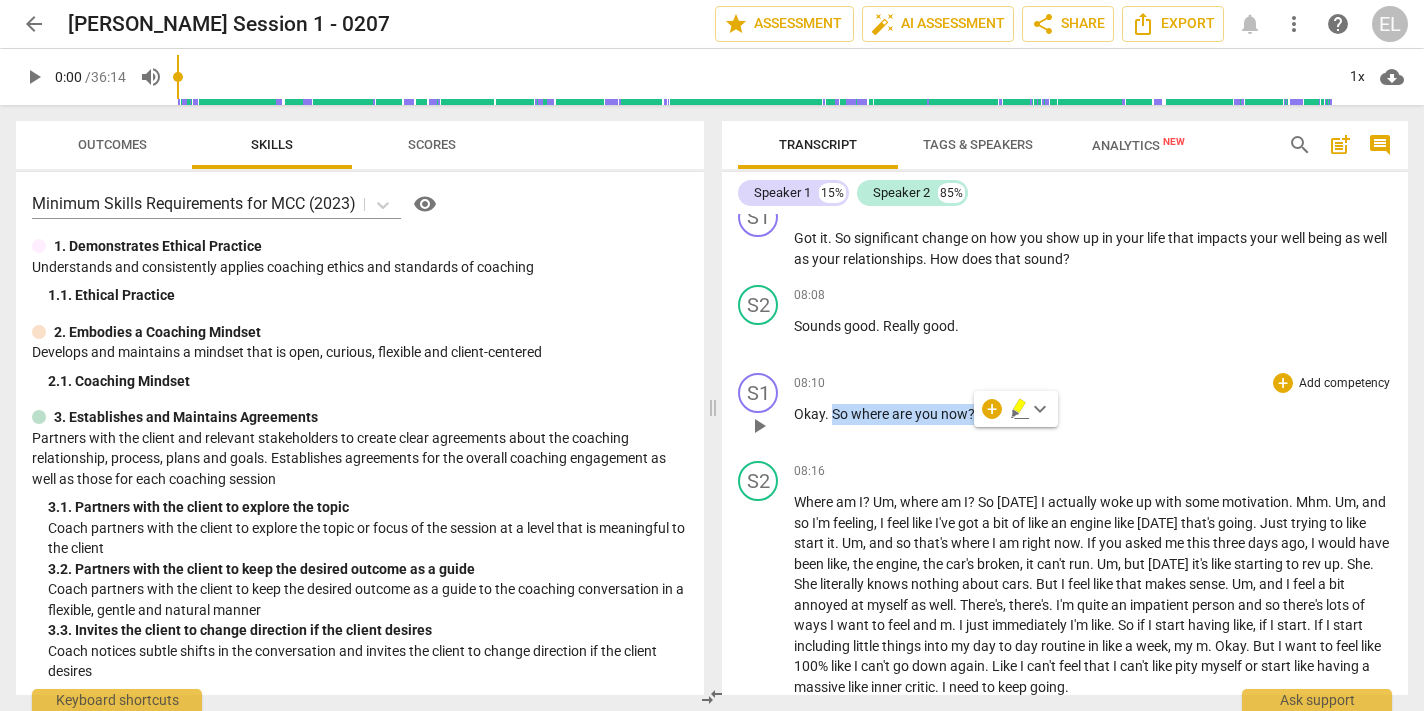 copy on "So   where   are   you   now ?" 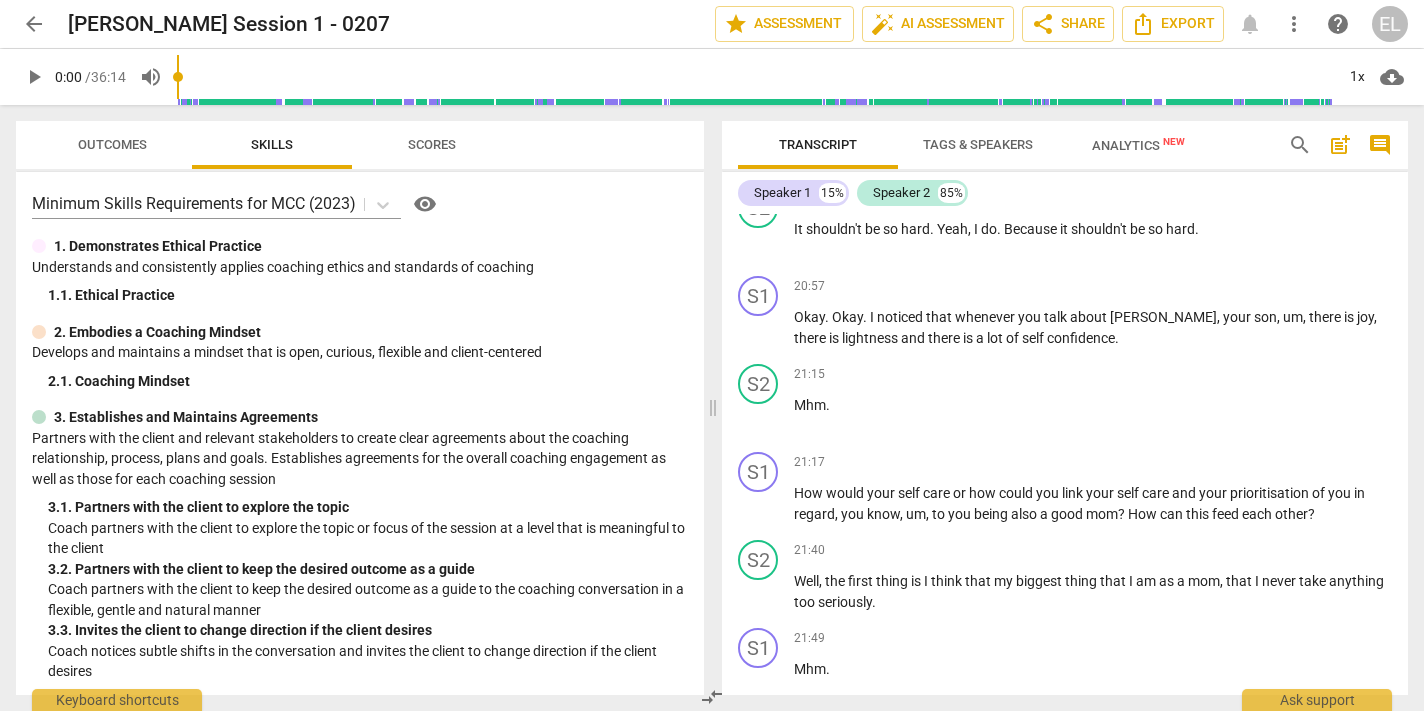 scroll, scrollTop: 5842, scrollLeft: 0, axis: vertical 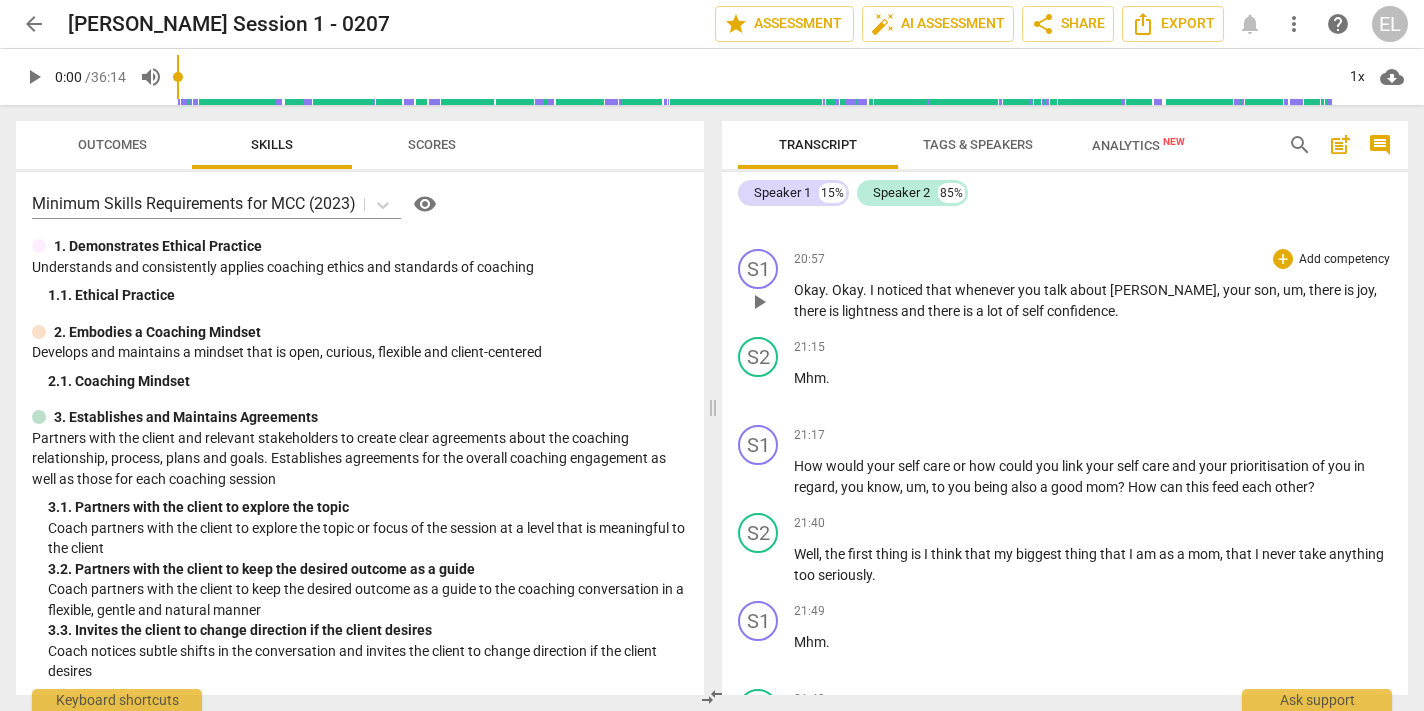 click on "I" at bounding box center [873, 290] 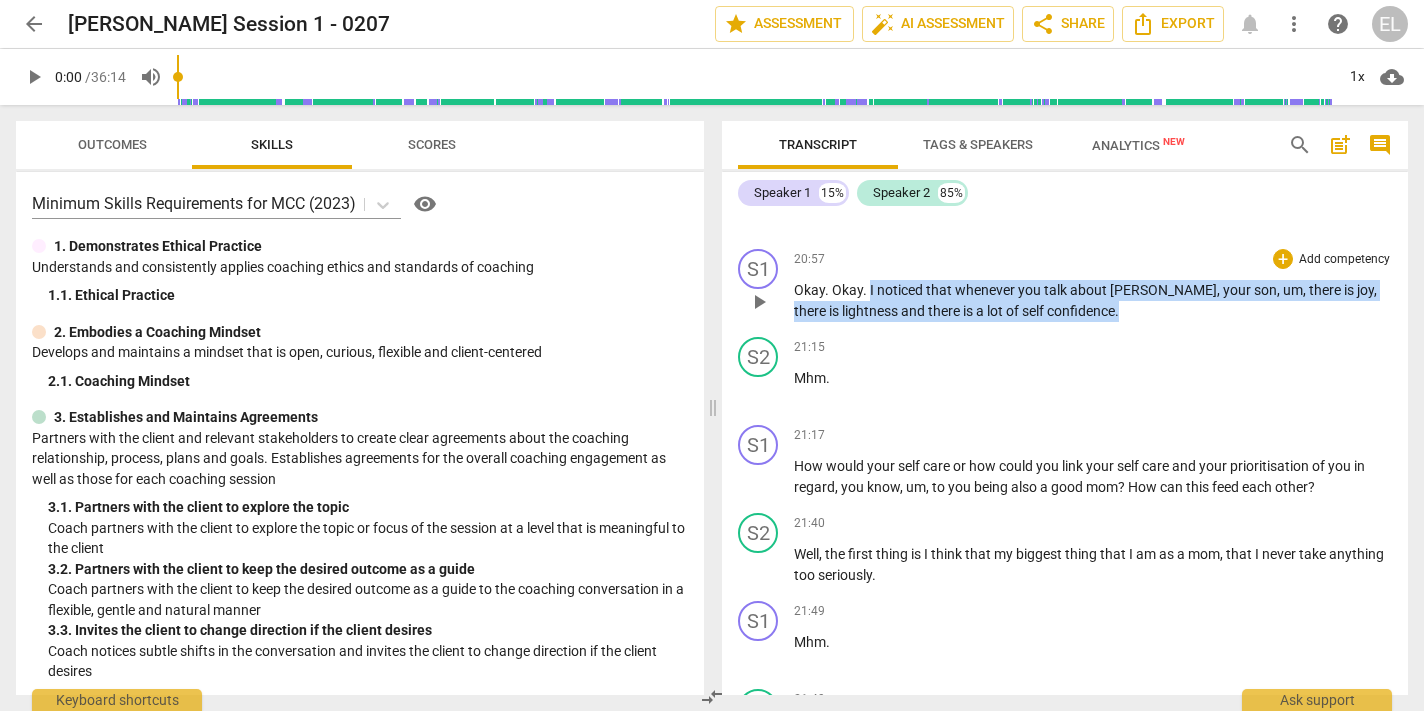 drag, startPoint x: 868, startPoint y: 331, endPoint x: 1096, endPoint y: 348, distance: 228.63289 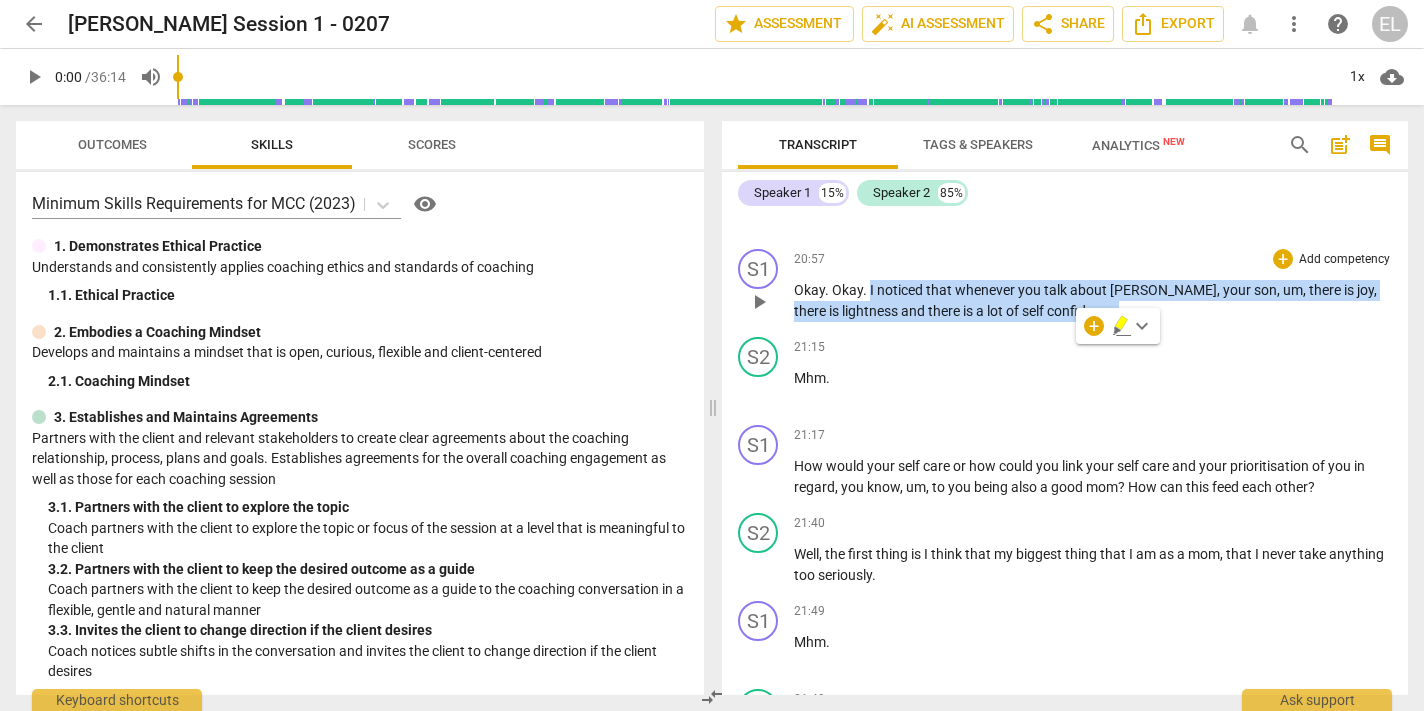 copy on "I   noticed   that   whenever   you   talk   about   [PERSON_NAME] ,   your   son ,   um ,   there   is   joy ,   there   is   lightness   and   there   is   a   lot   of   self   confidence ." 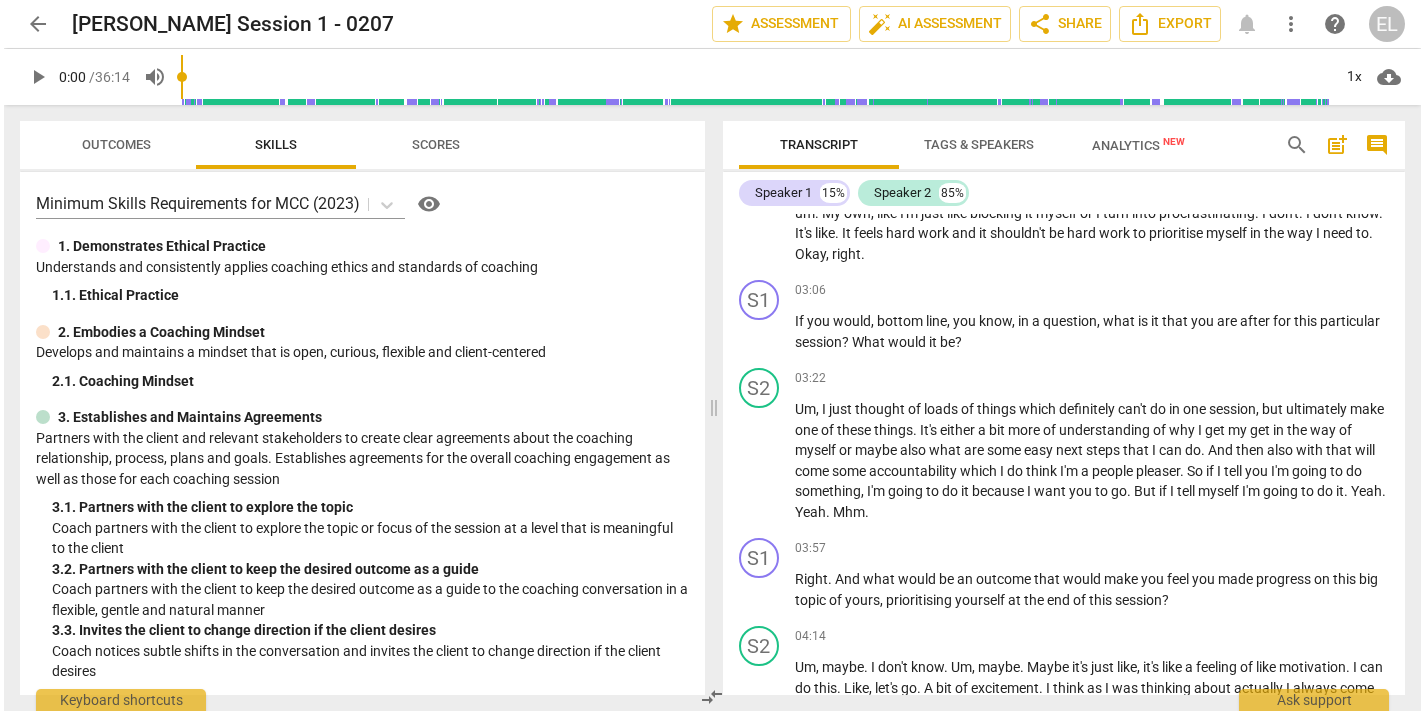 scroll, scrollTop: 952, scrollLeft: 0, axis: vertical 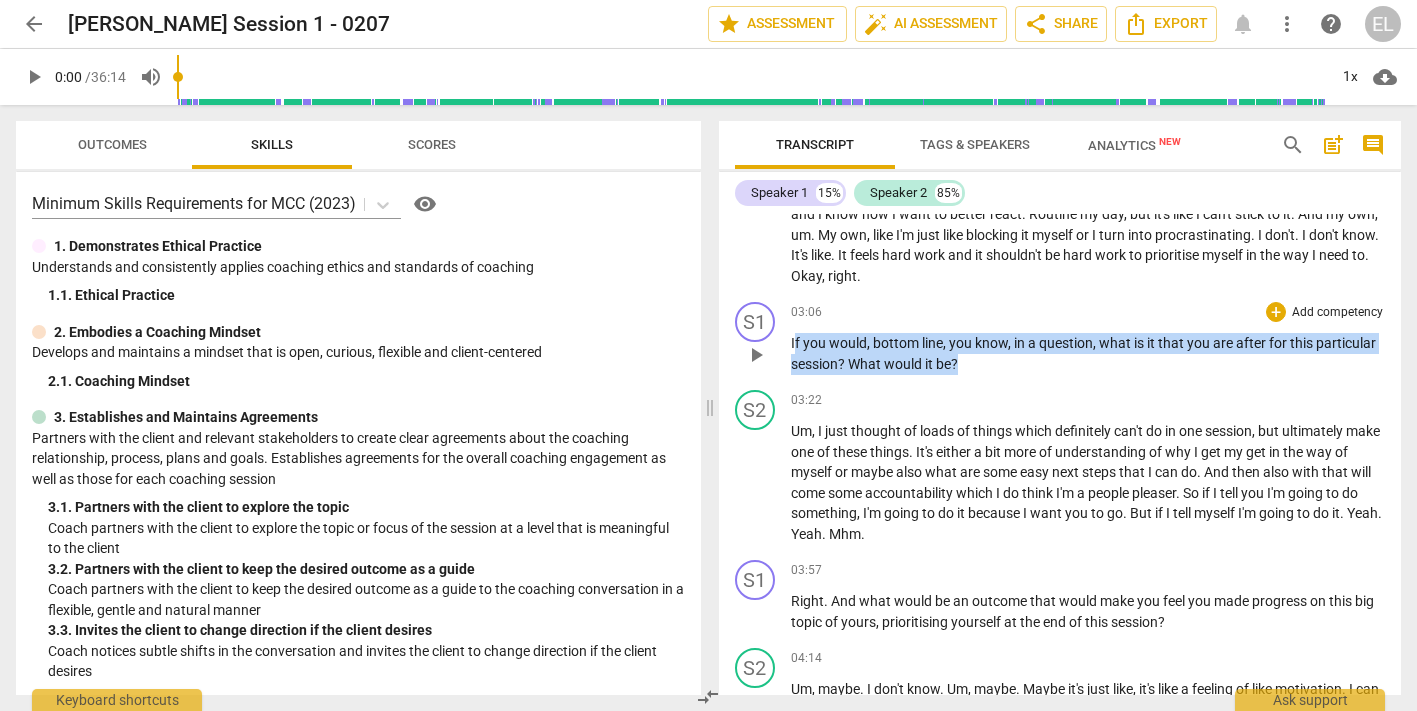 drag, startPoint x: 793, startPoint y: 339, endPoint x: 965, endPoint y: 360, distance: 173.27724 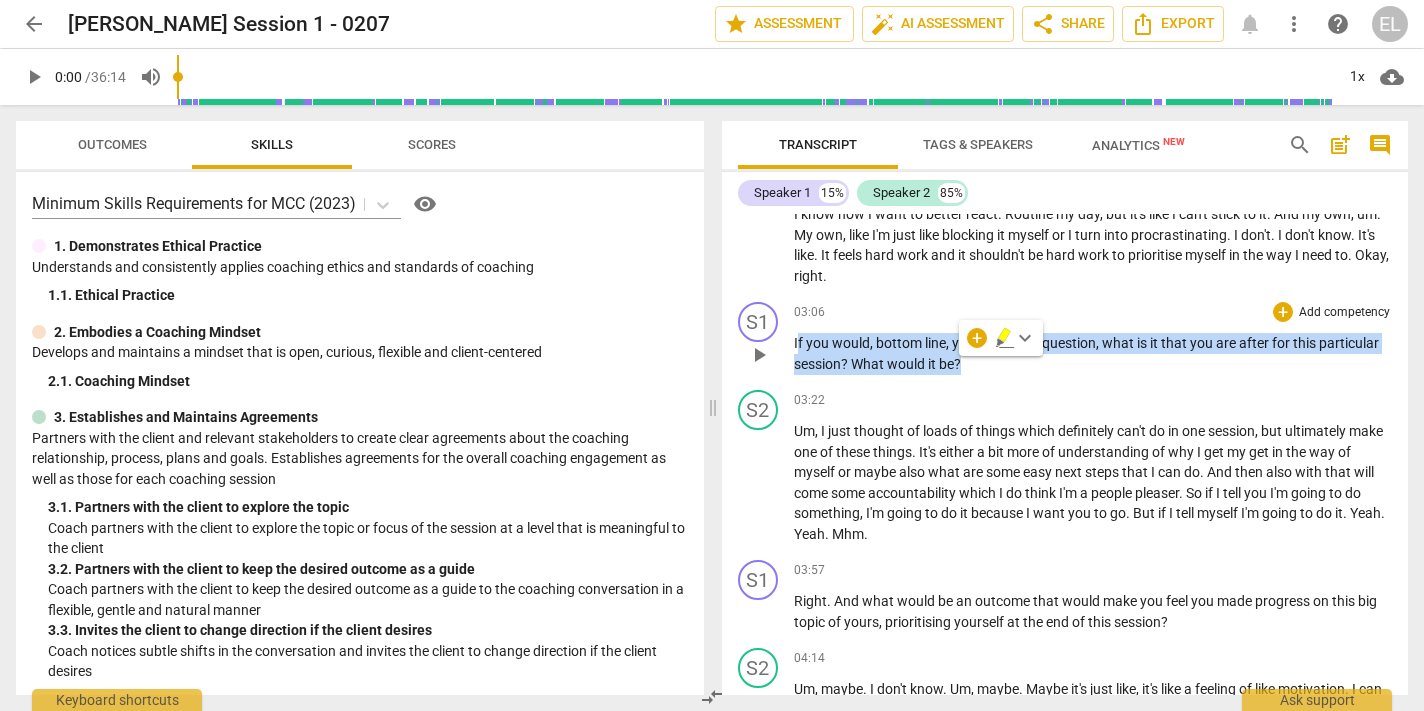 copy on "f   you   would ,   bottom   line ,   you   know ,   in   a   question ,   what   is   it   that   you   are   after   for   this   particular   session ?   What   would   it   be ?" 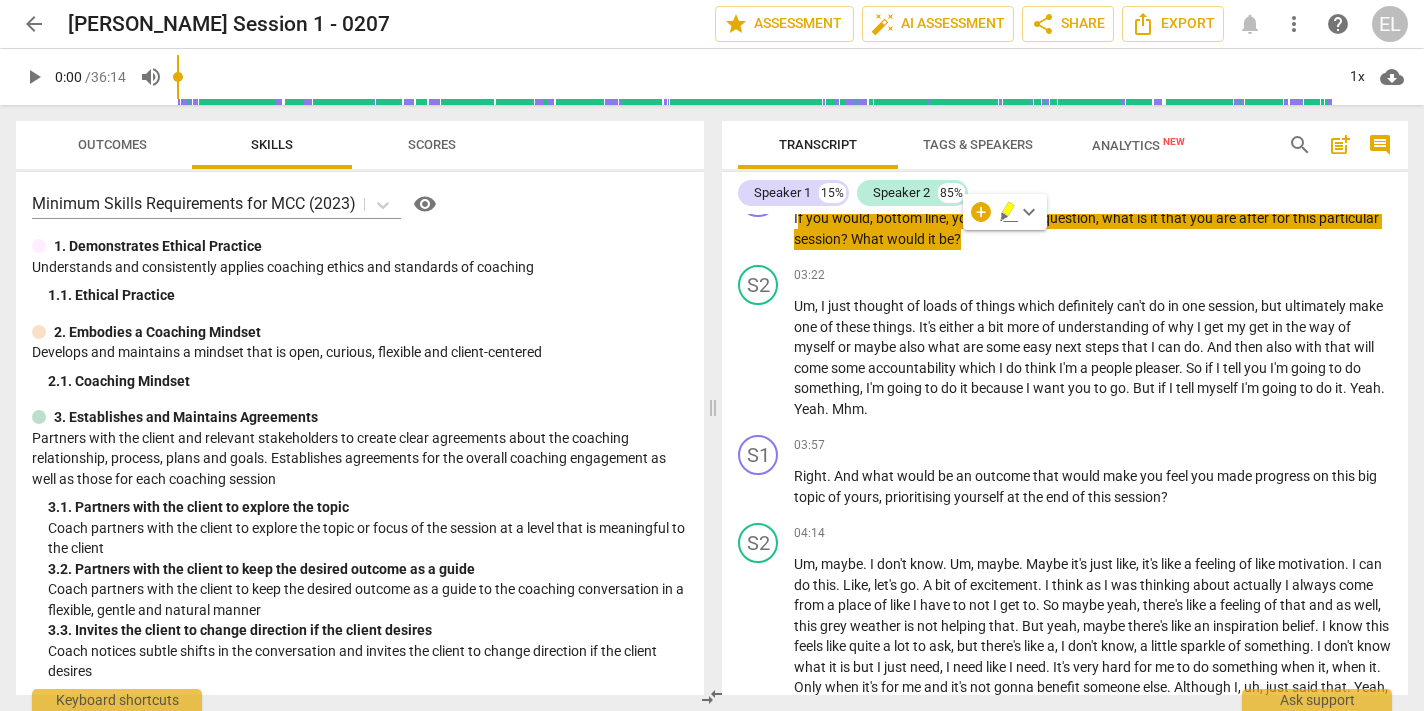 scroll, scrollTop: 1078, scrollLeft: 0, axis: vertical 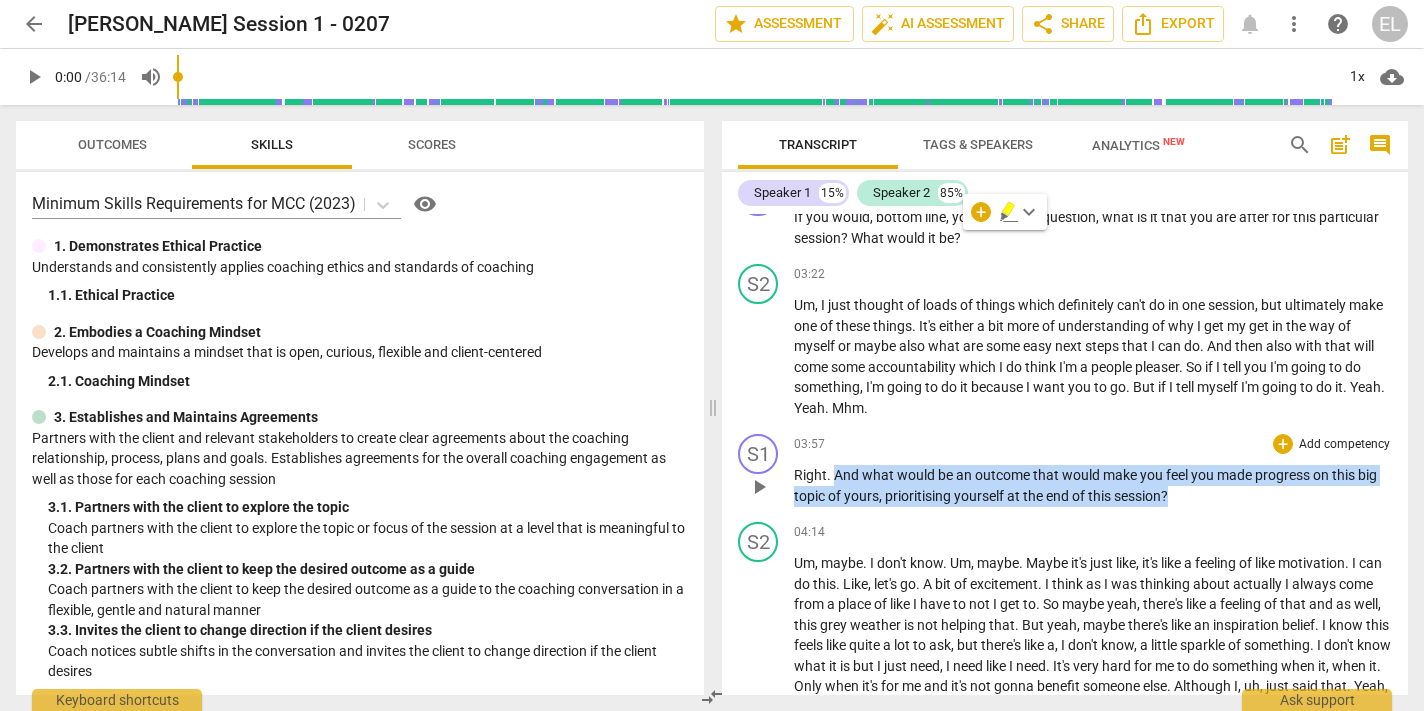 drag, startPoint x: 836, startPoint y: 473, endPoint x: 1181, endPoint y: 504, distance: 346.38995 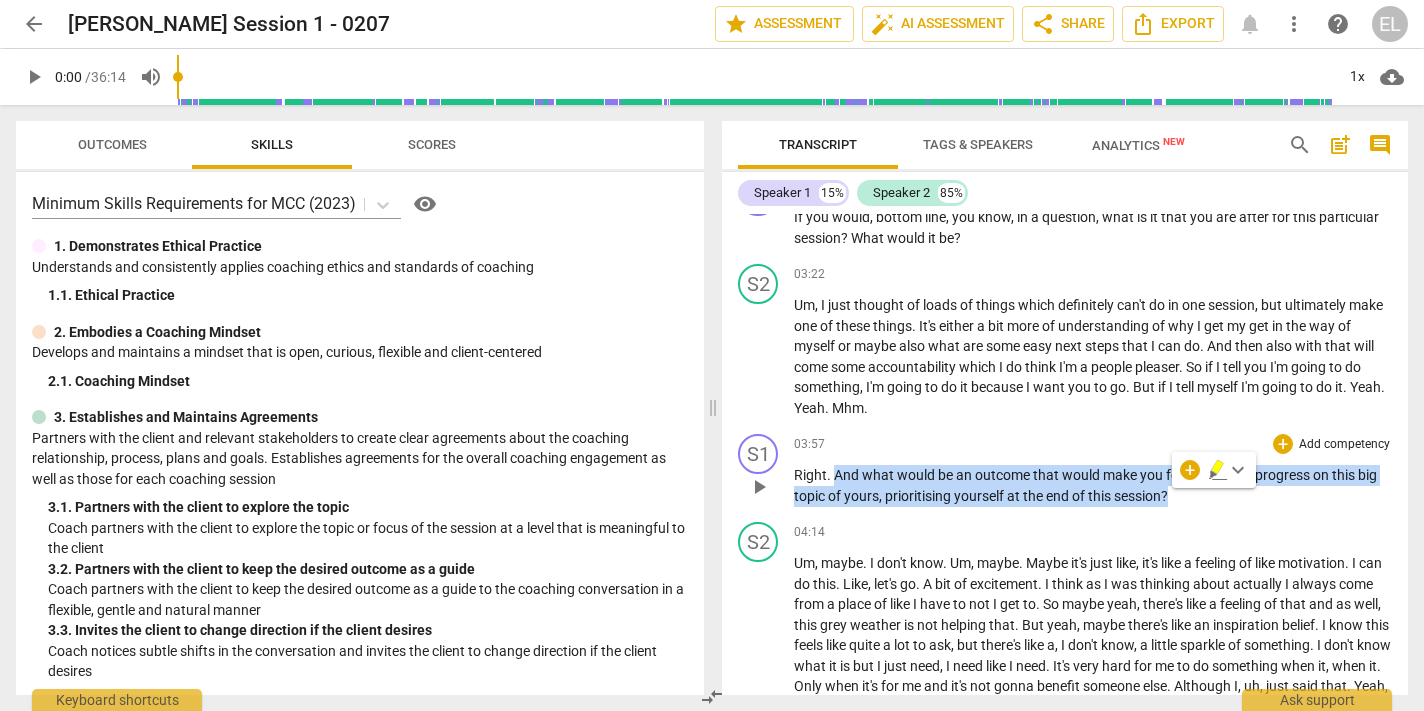 copy on "And   what   would   be   an   outcome   that   would   make   you   feel   you   made   progress   on   this   big   topic   of   yours ,   prioritising   yourself   at   the   end   of   this   session ?" 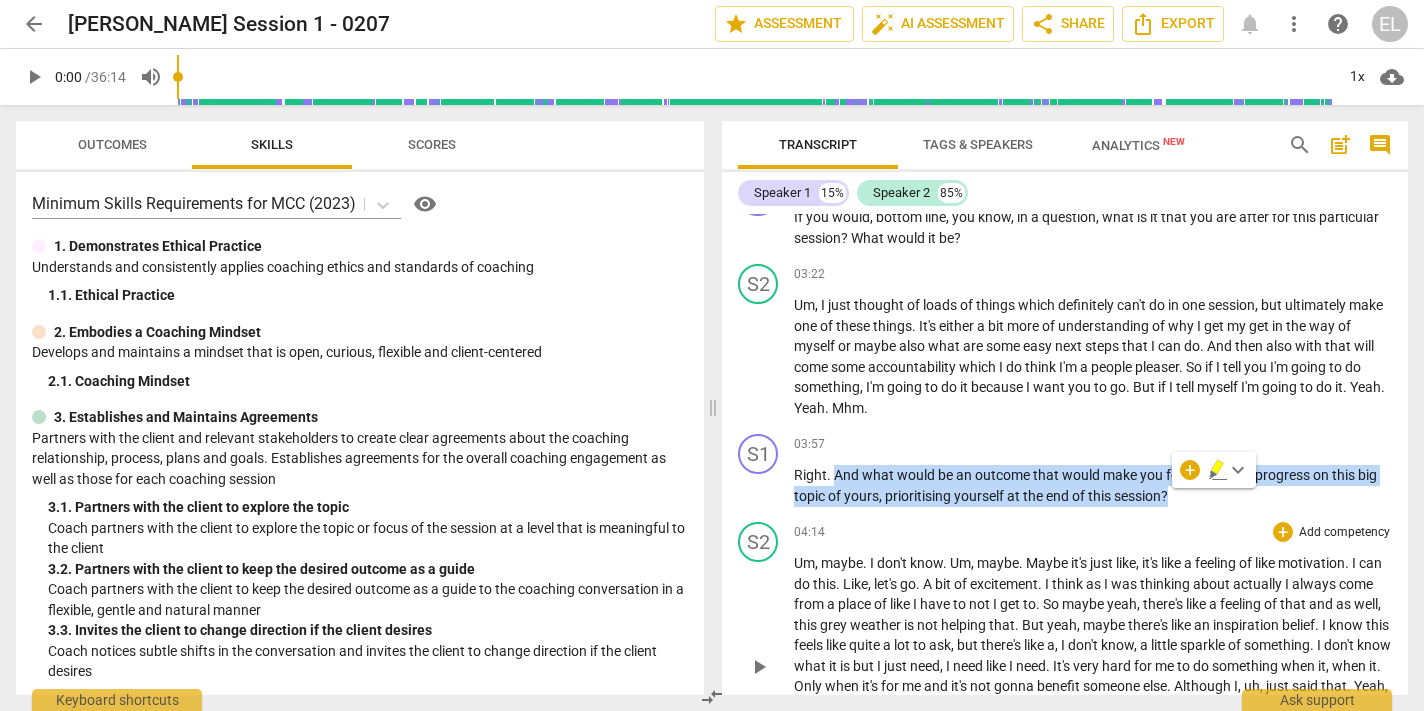 click on "04:14 + Add competency keyboard_arrow_right" at bounding box center [1093, 532] 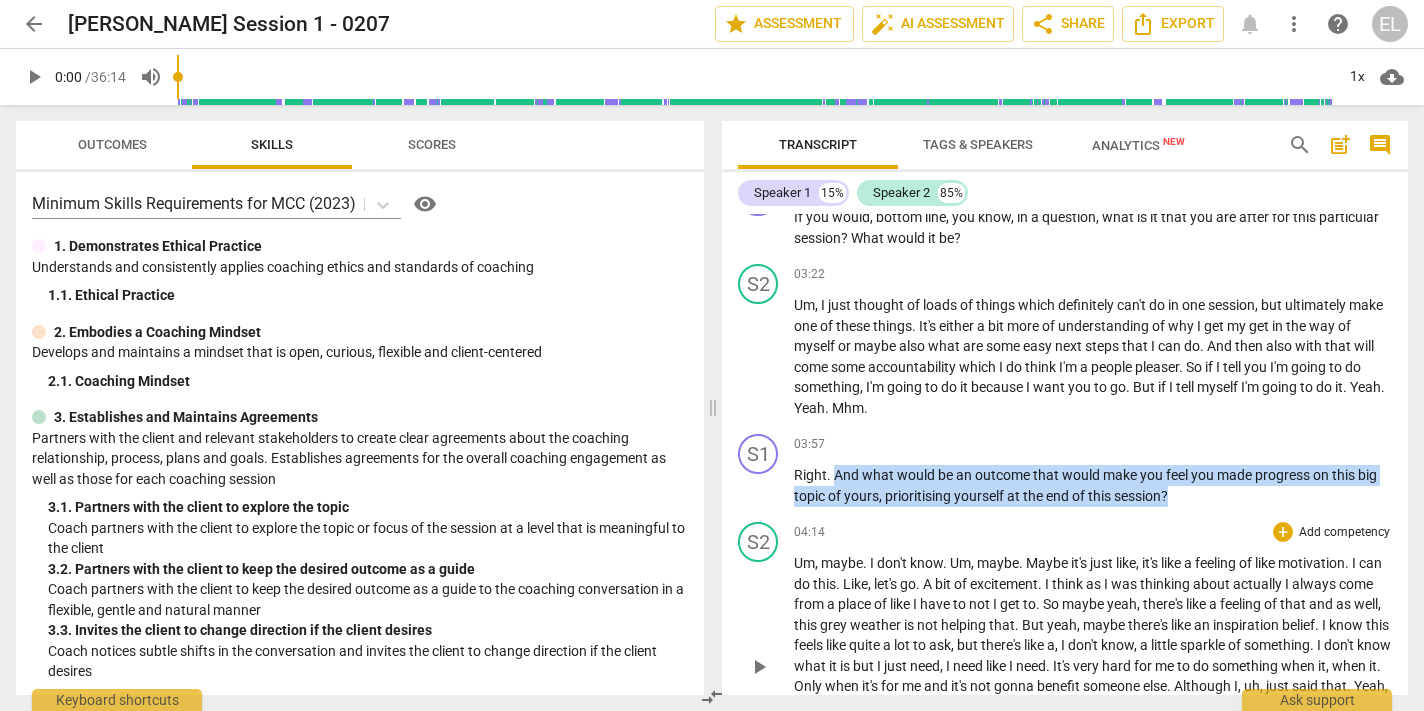 click on "04:14 + Add competency keyboard_arrow_right" at bounding box center (1093, 532) 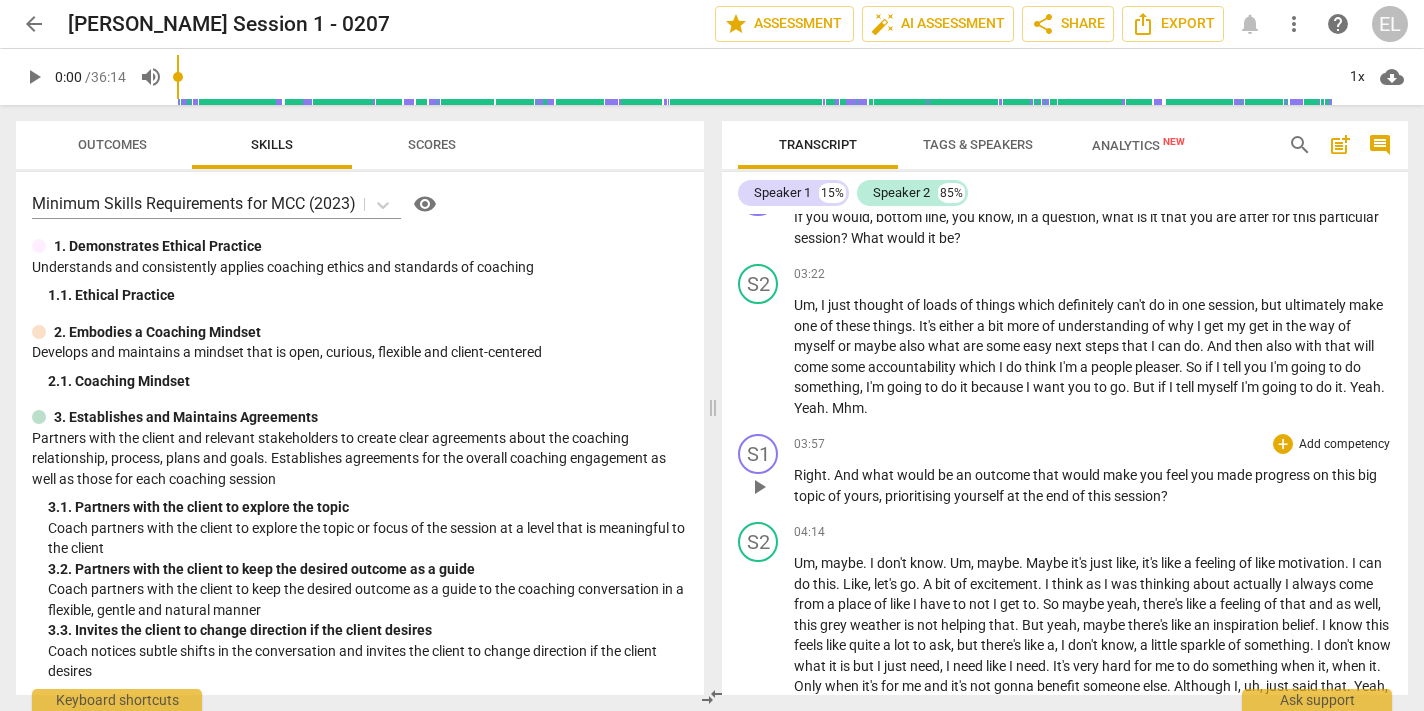 click on "S1 play_arrow pause 03:57 + Add competency keyboard_arrow_right Right .   And   what   would   be   an   outcome   that   would   make   you   feel   you   made   progress   on   this   big   topic   of   yours ,   prioritising   yourself   at   the   end   of   this   session ?" at bounding box center [1065, 470] 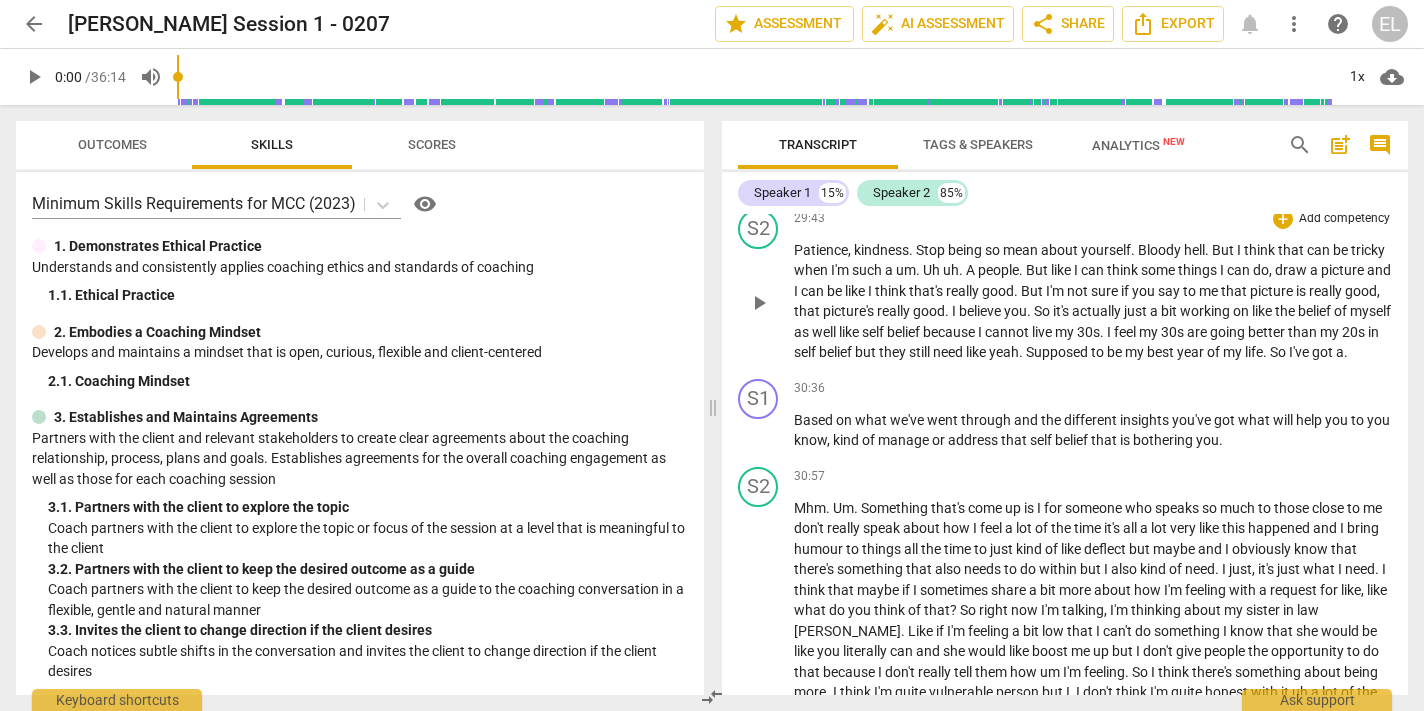 scroll, scrollTop: 8888, scrollLeft: 0, axis: vertical 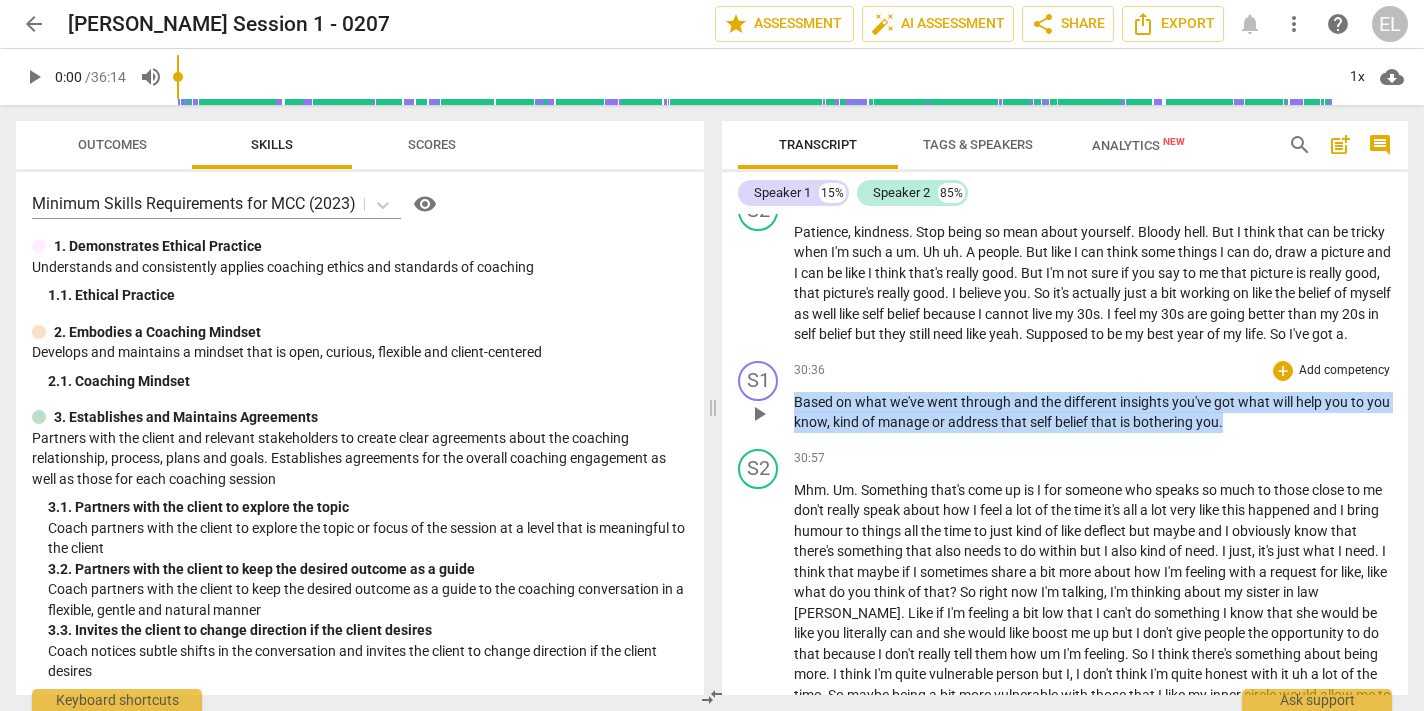 drag, startPoint x: 797, startPoint y: 438, endPoint x: 1252, endPoint y: 457, distance: 455.39655 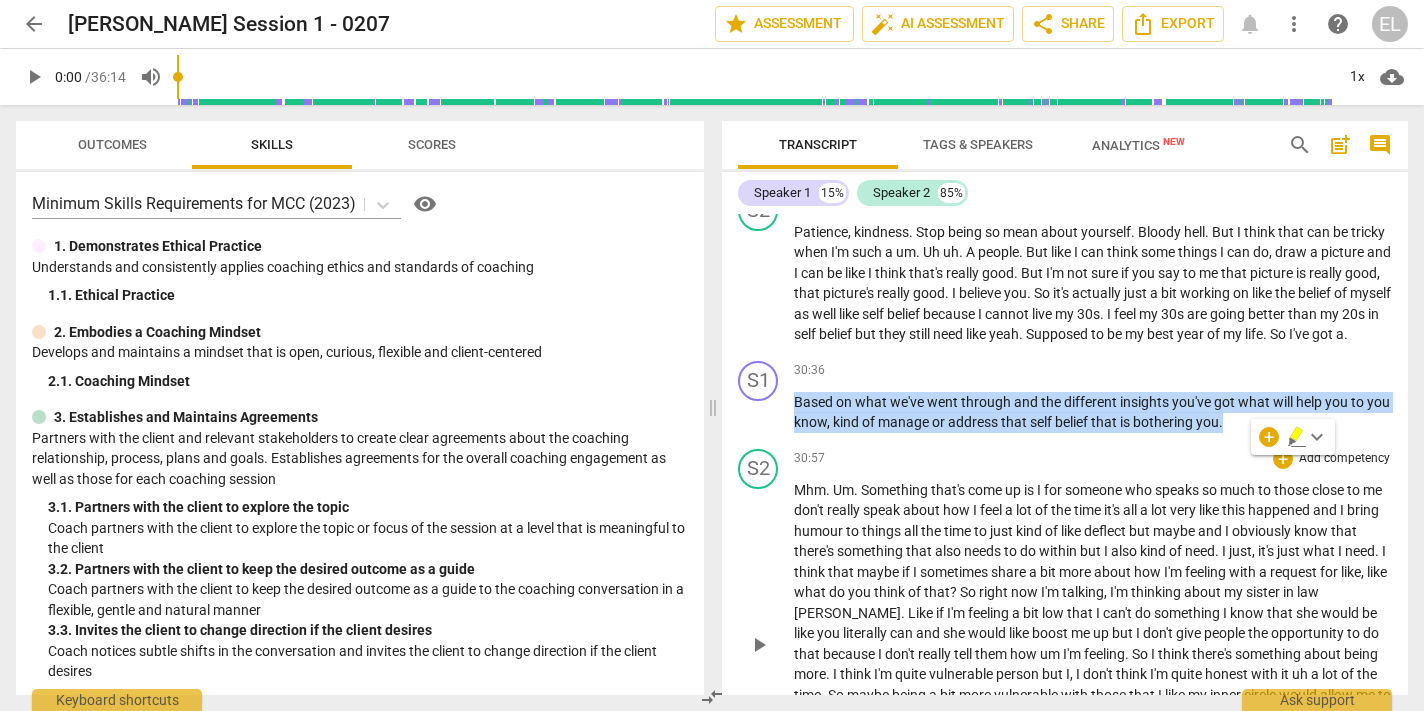 copy on "Based   on   what   we've   went   through   and   the   different   insights   you've   got   what   will   help   you   to   you   know ,   kind   of   manage   or   address   that   self   belief   that   is   bothering   you ." 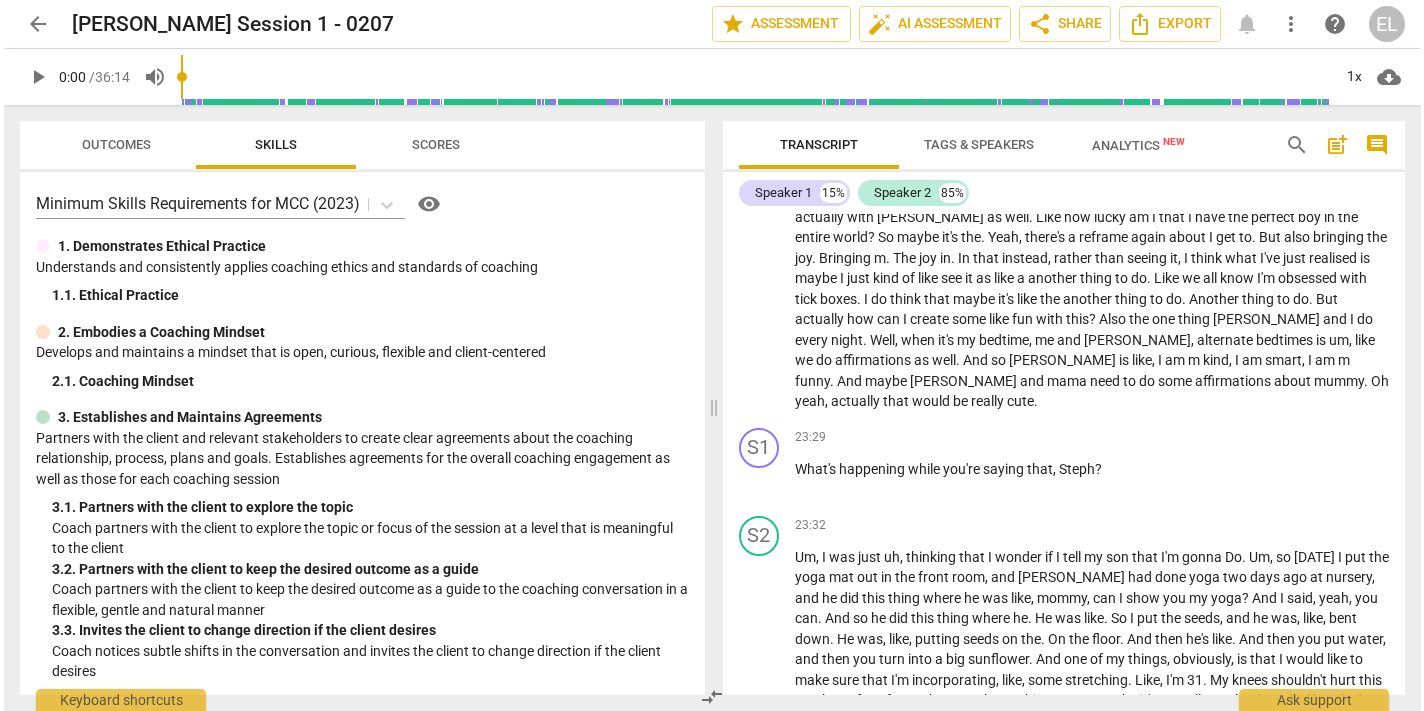scroll, scrollTop: 6470, scrollLeft: 0, axis: vertical 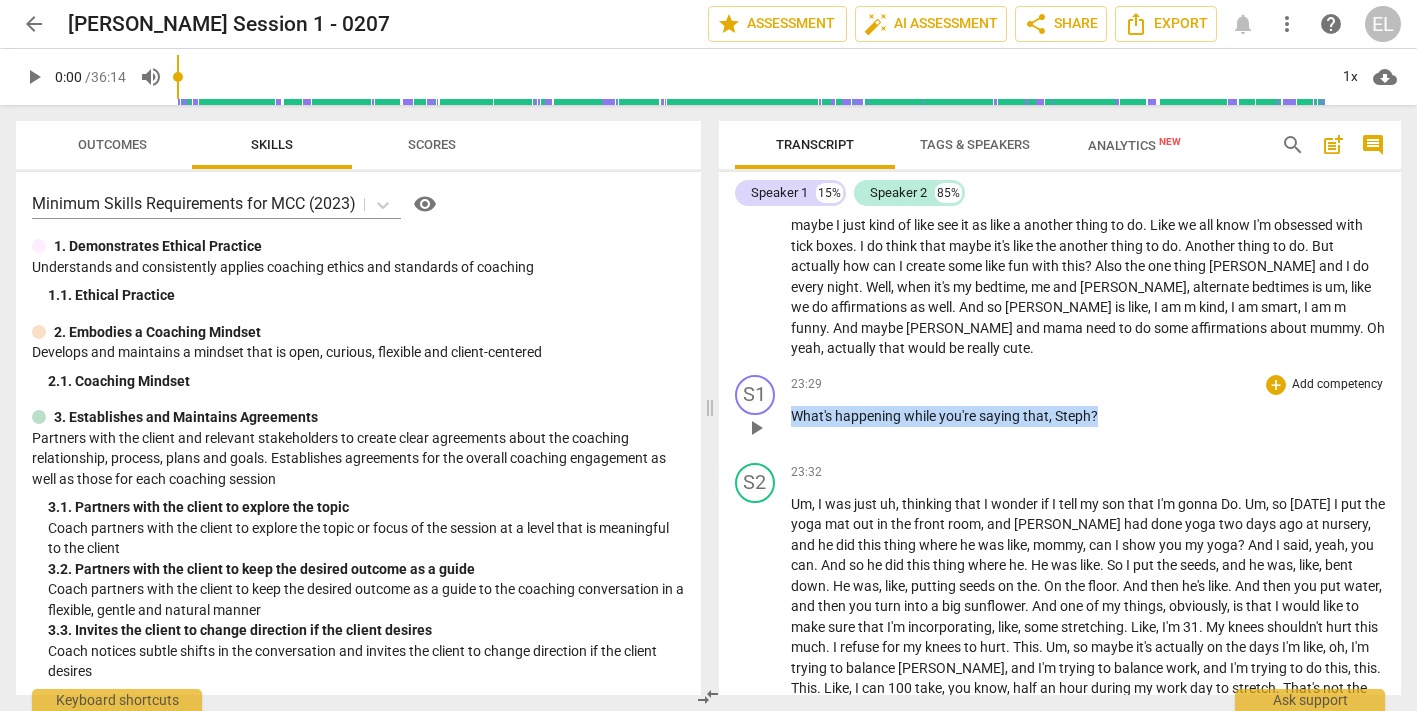 drag, startPoint x: 792, startPoint y: 432, endPoint x: 1109, endPoint y: 449, distance: 317.4555 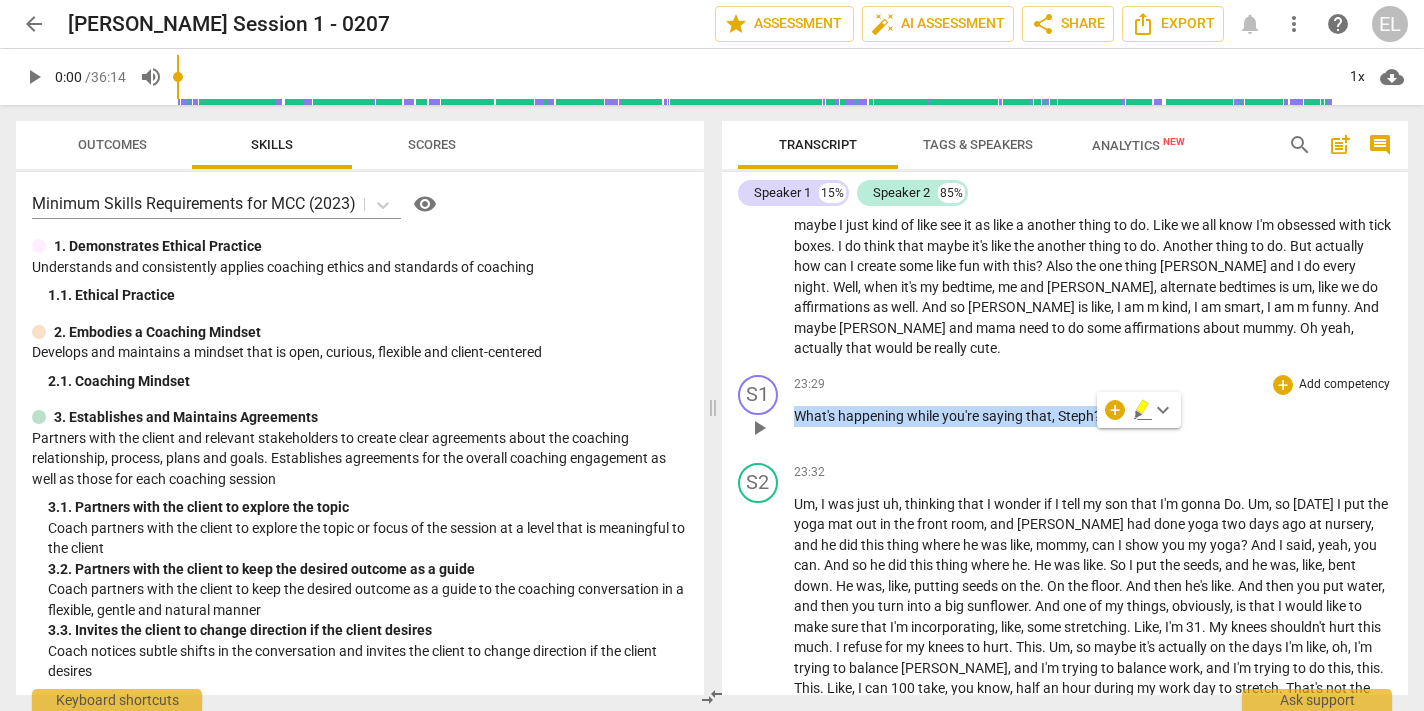 copy on "What's   happening   while   you're   saying   that ,   [PERSON_NAME] ?" 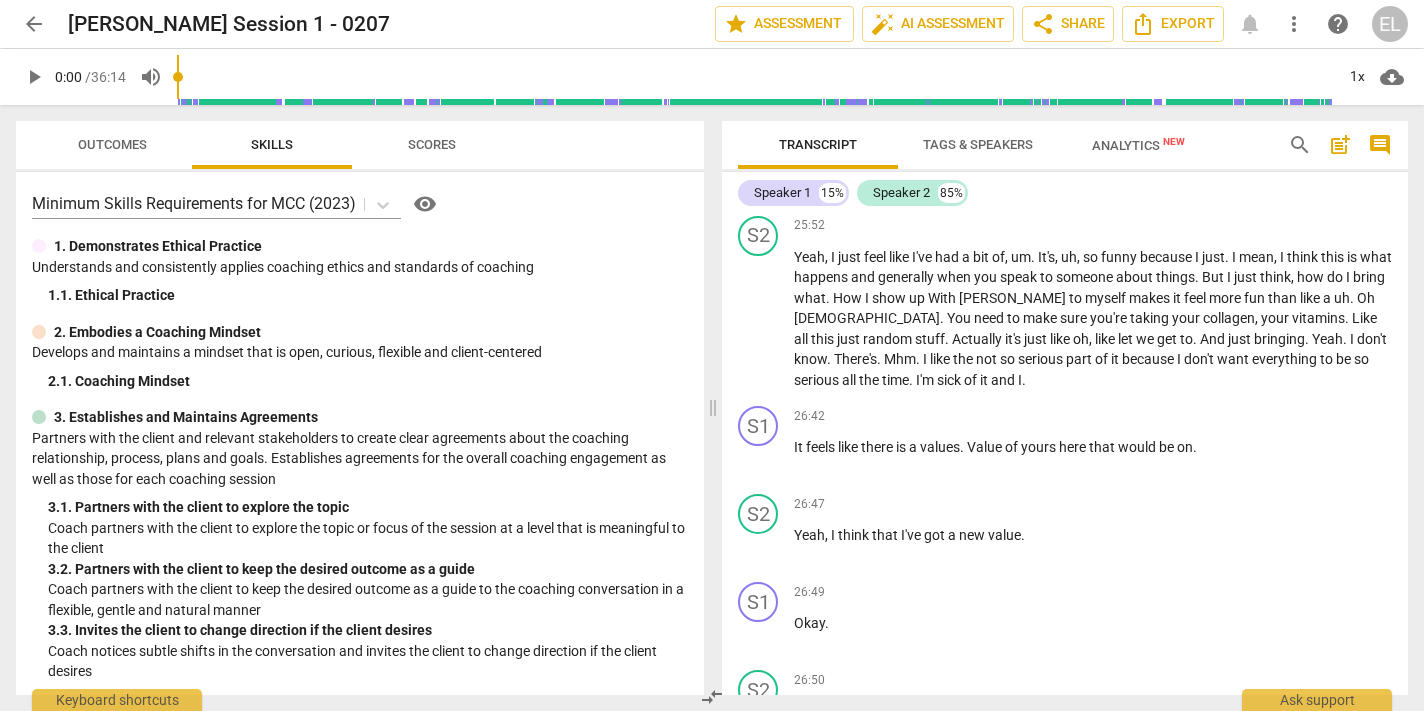 scroll, scrollTop: 7301, scrollLeft: 0, axis: vertical 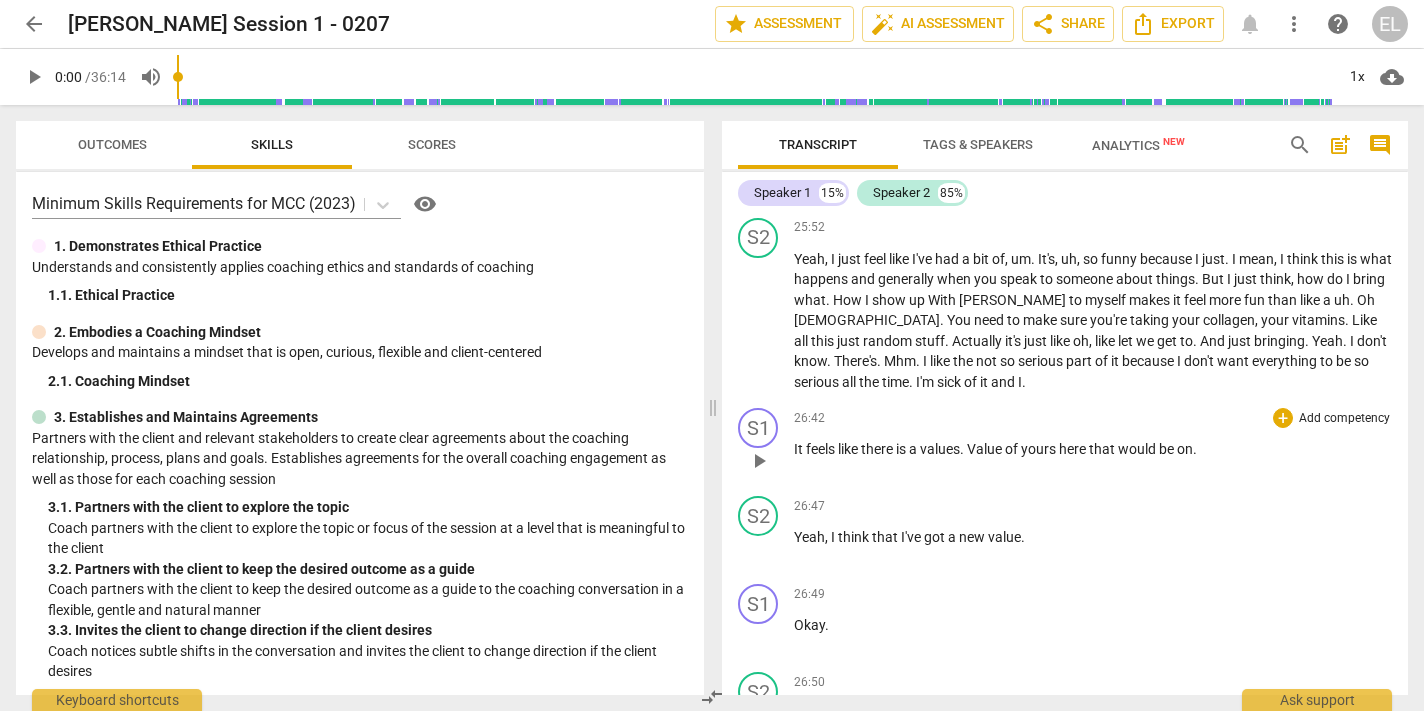 drag, startPoint x: 792, startPoint y: 466, endPoint x: 1120, endPoint y: 444, distance: 328.73697 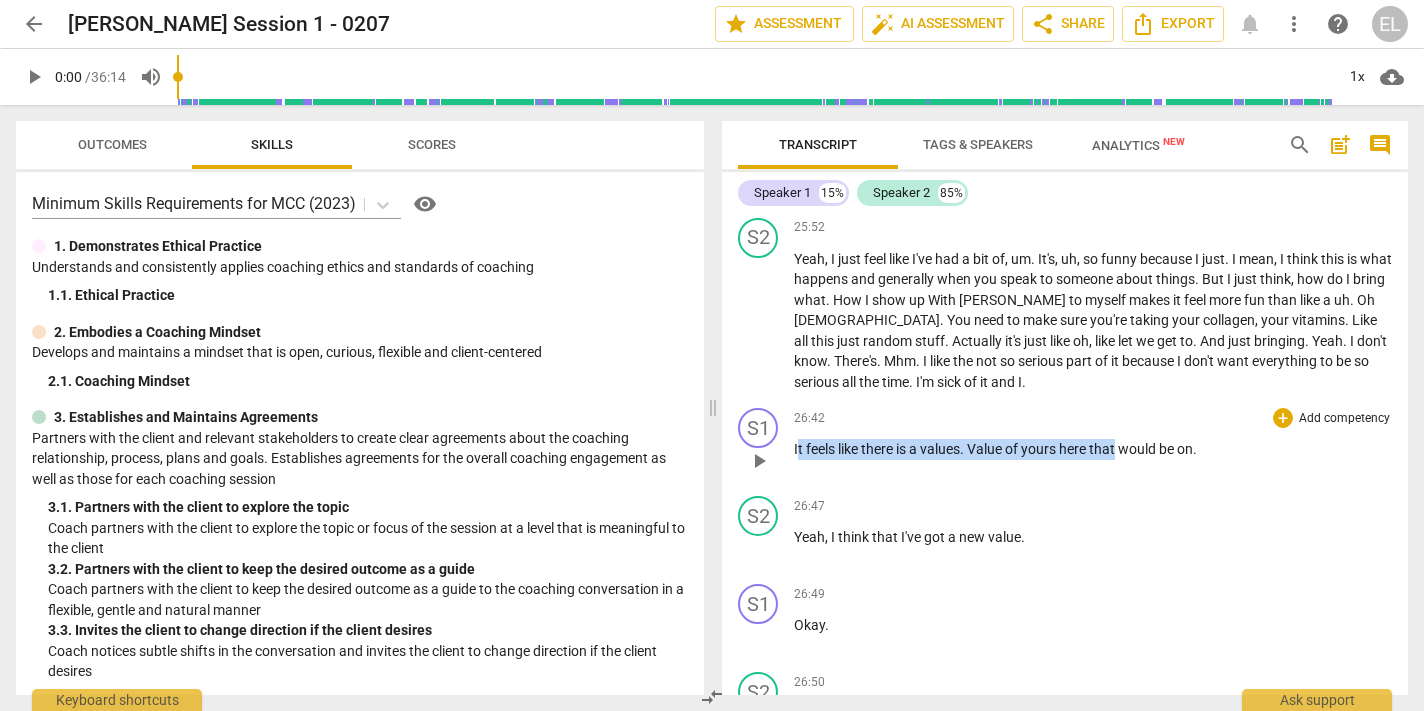 drag, startPoint x: 798, startPoint y: 467, endPoint x: 1119, endPoint y: 478, distance: 321.18842 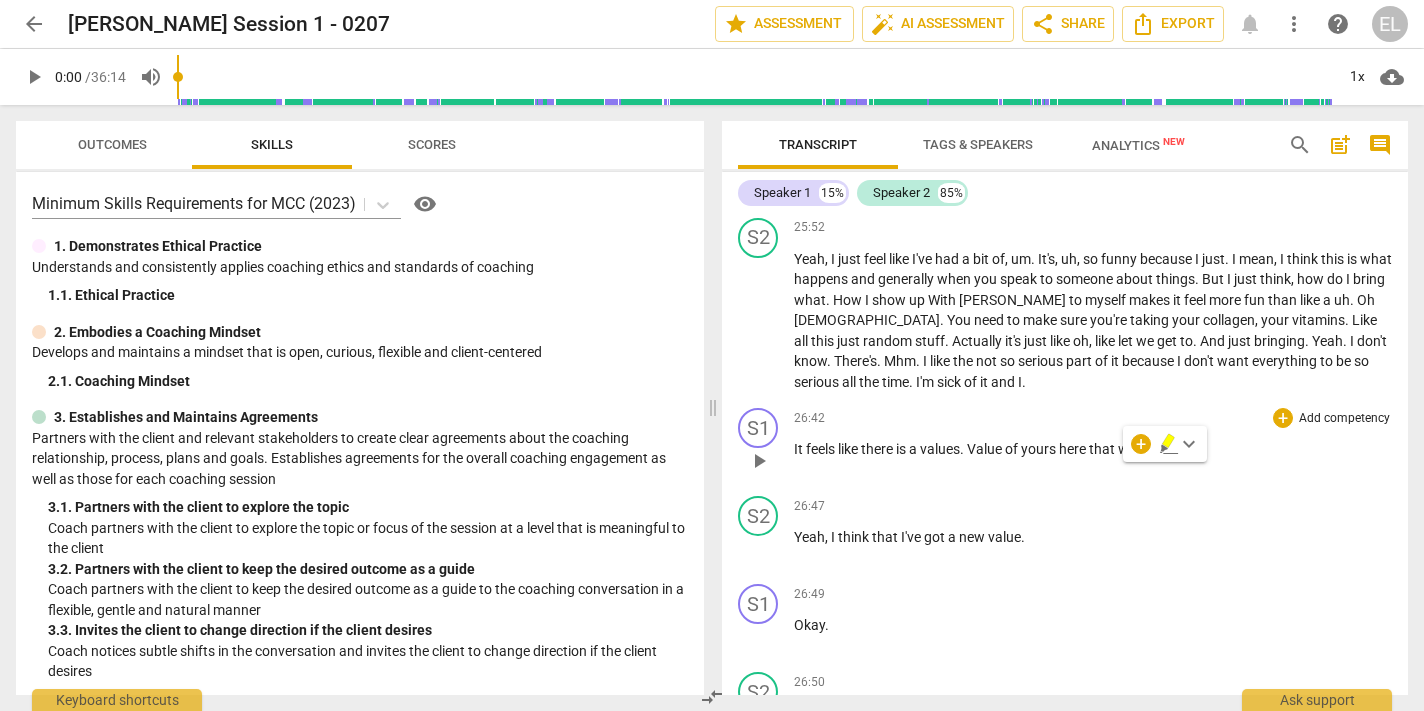 click on "play_arrow pause" at bounding box center [768, 461] 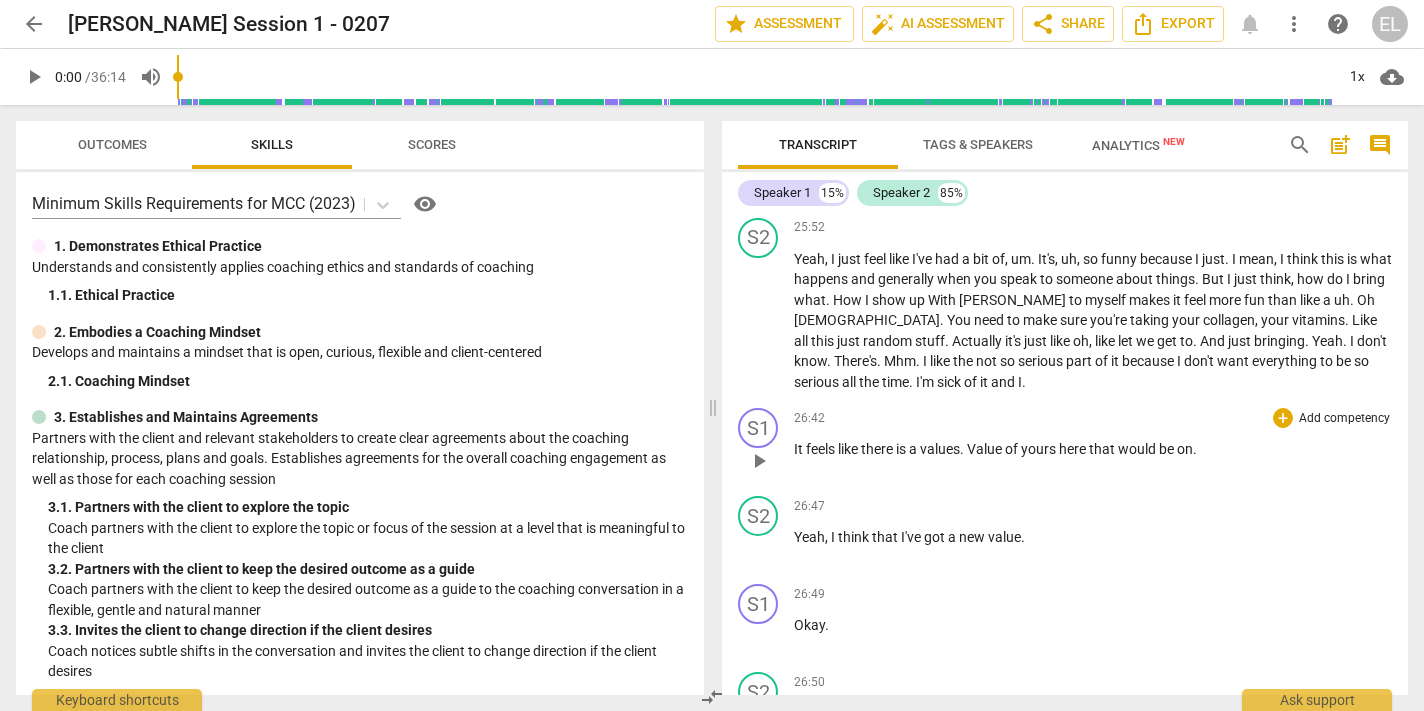 drag, startPoint x: 791, startPoint y: 469, endPoint x: 947, endPoint y: 465, distance: 156.05127 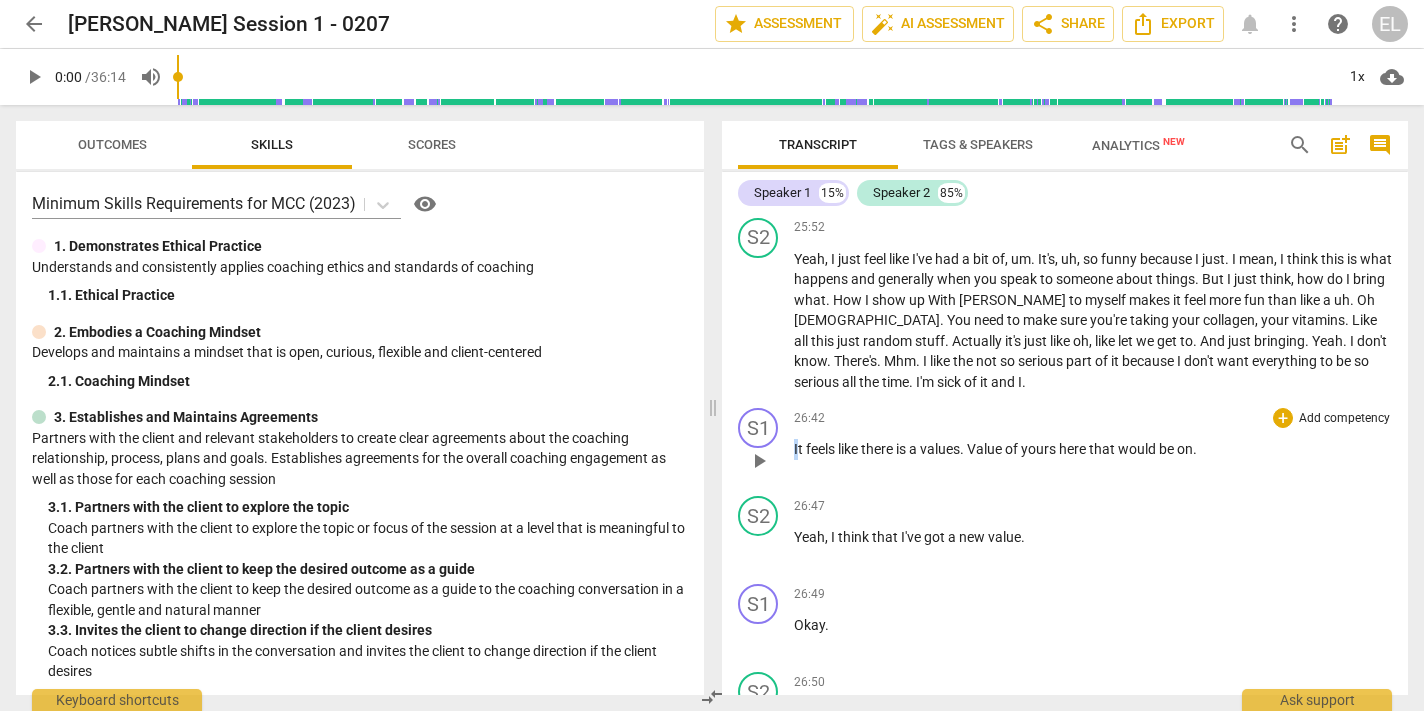 drag, startPoint x: 796, startPoint y: 468, endPoint x: 1134, endPoint y: 456, distance: 338.21295 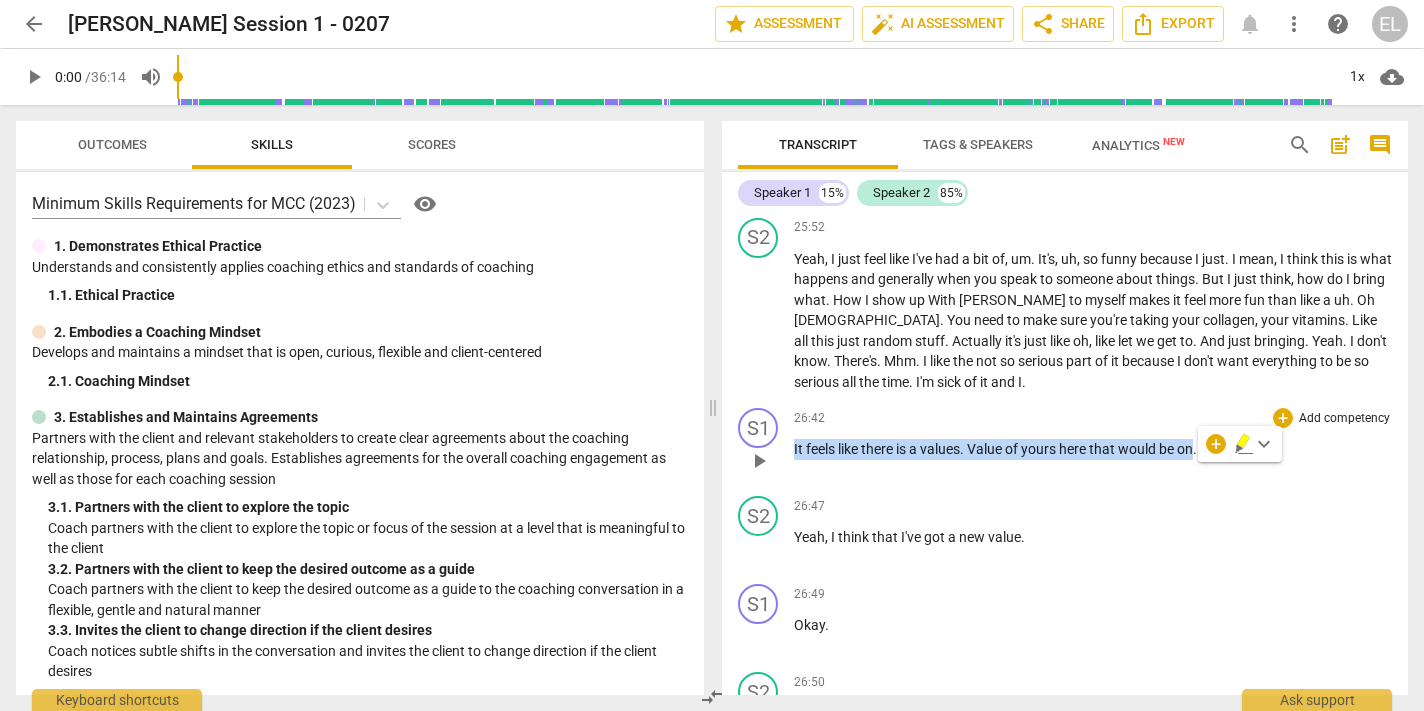 copy on "It   feels   like   there   is   a   values .   Value   of   yours   here   that   would   be   on" 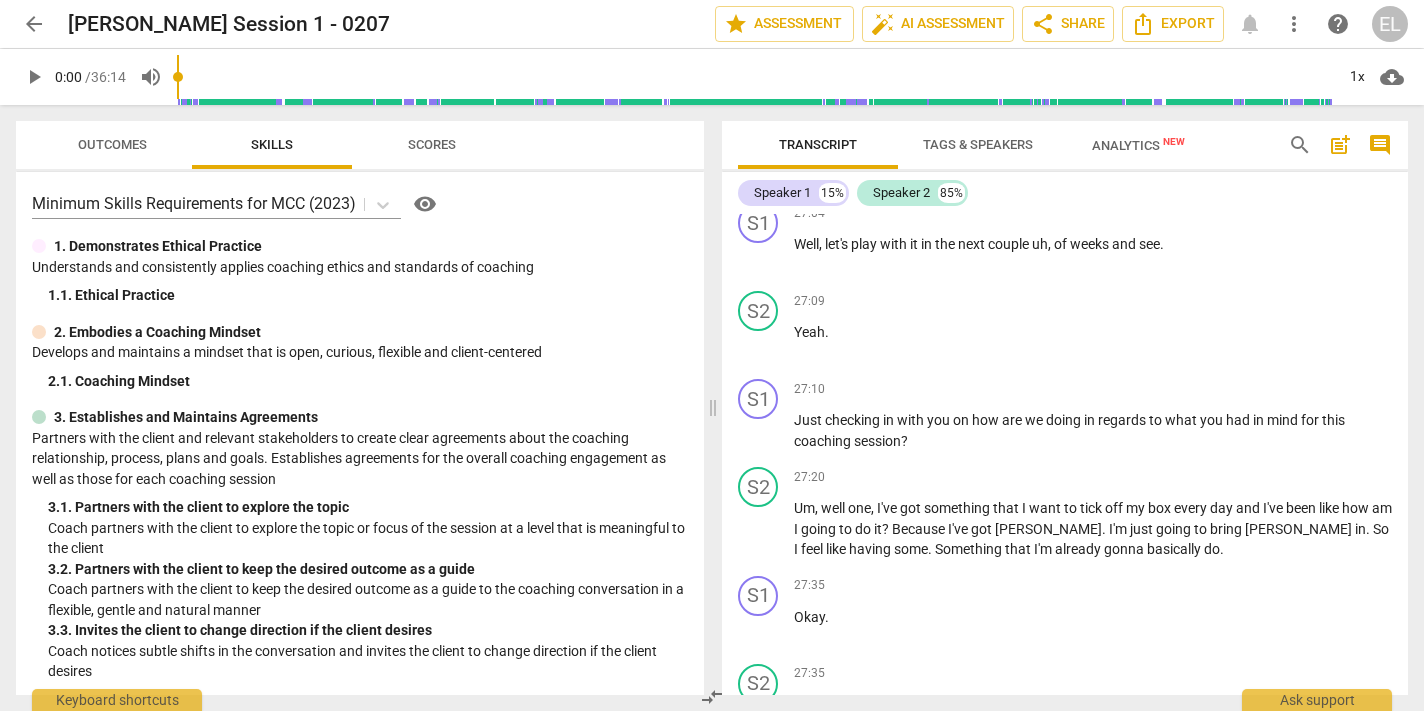 scroll, scrollTop: 8036, scrollLeft: 0, axis: vertical 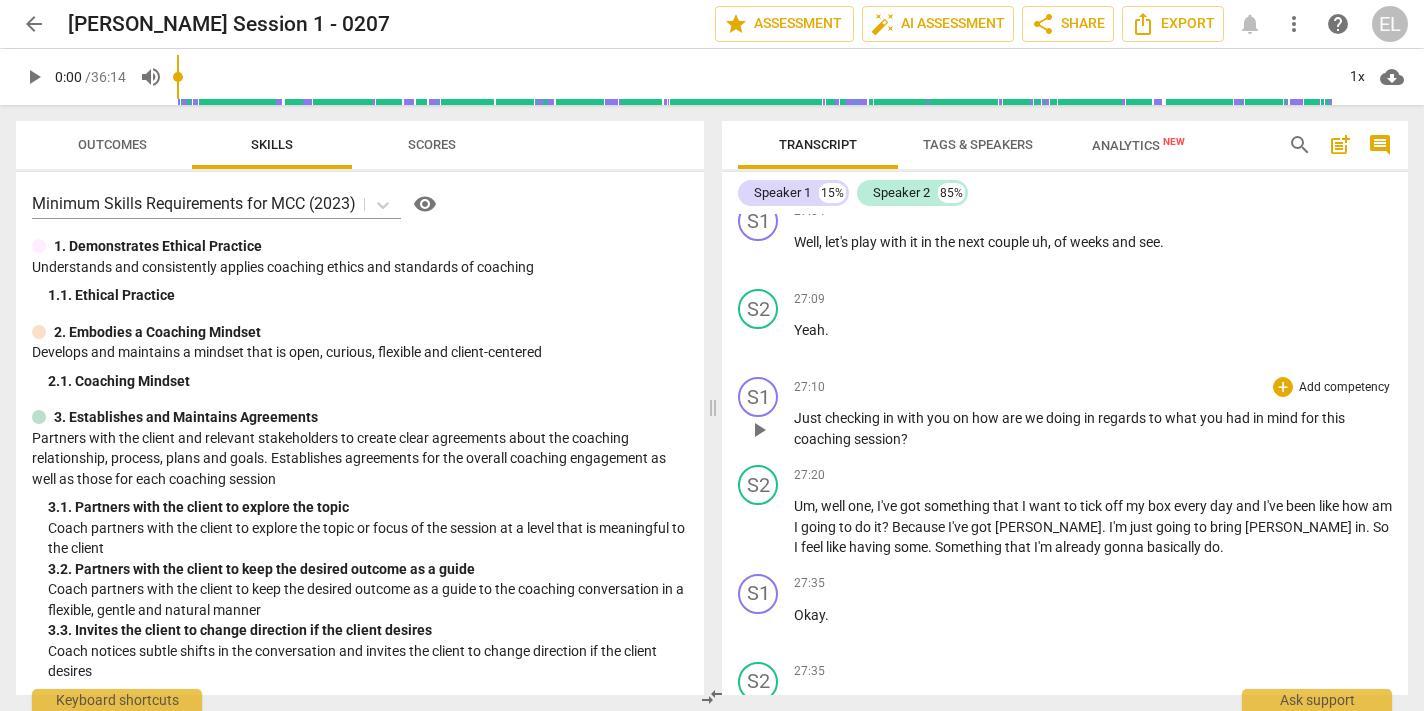 click on "Just" at bounding box center [809, 418] 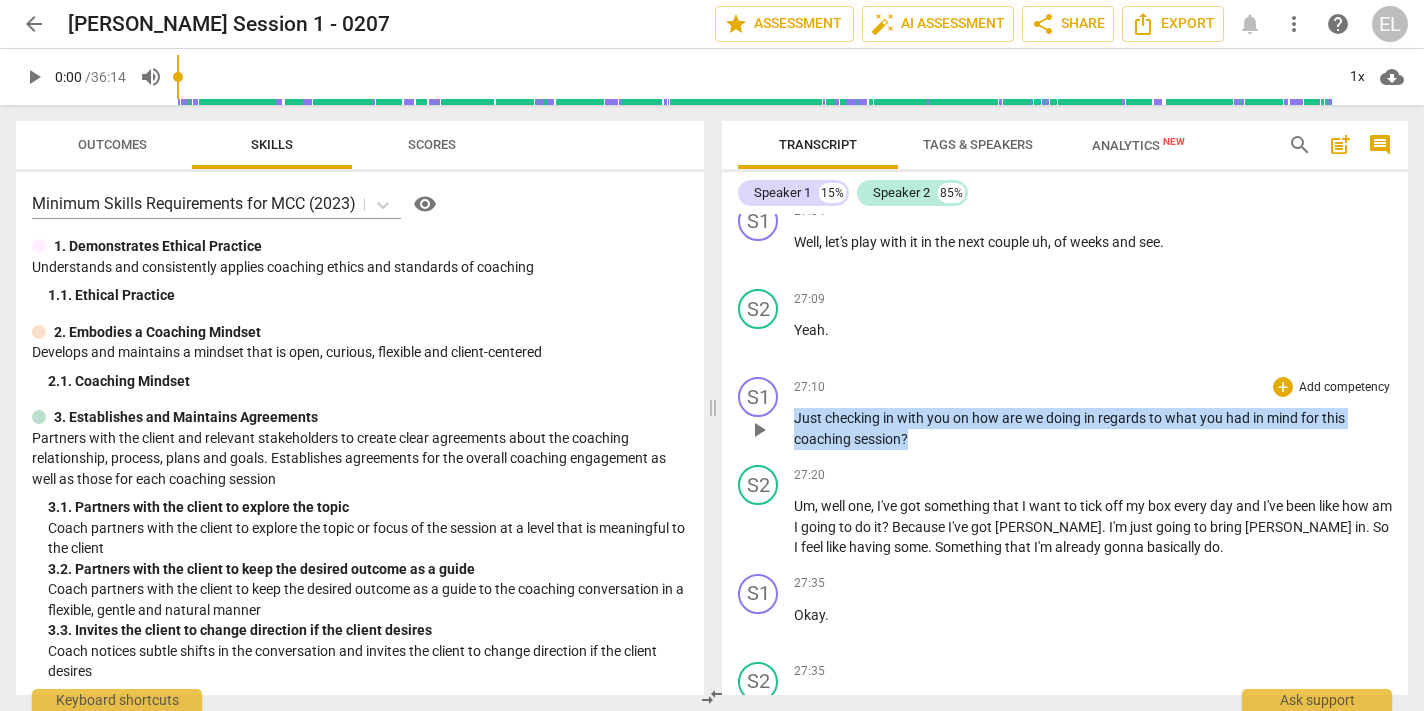 drag, startPoint x: 794, startPoint y: 437, endPoint x: 909, endPoint y: 451, distance: 115.84904 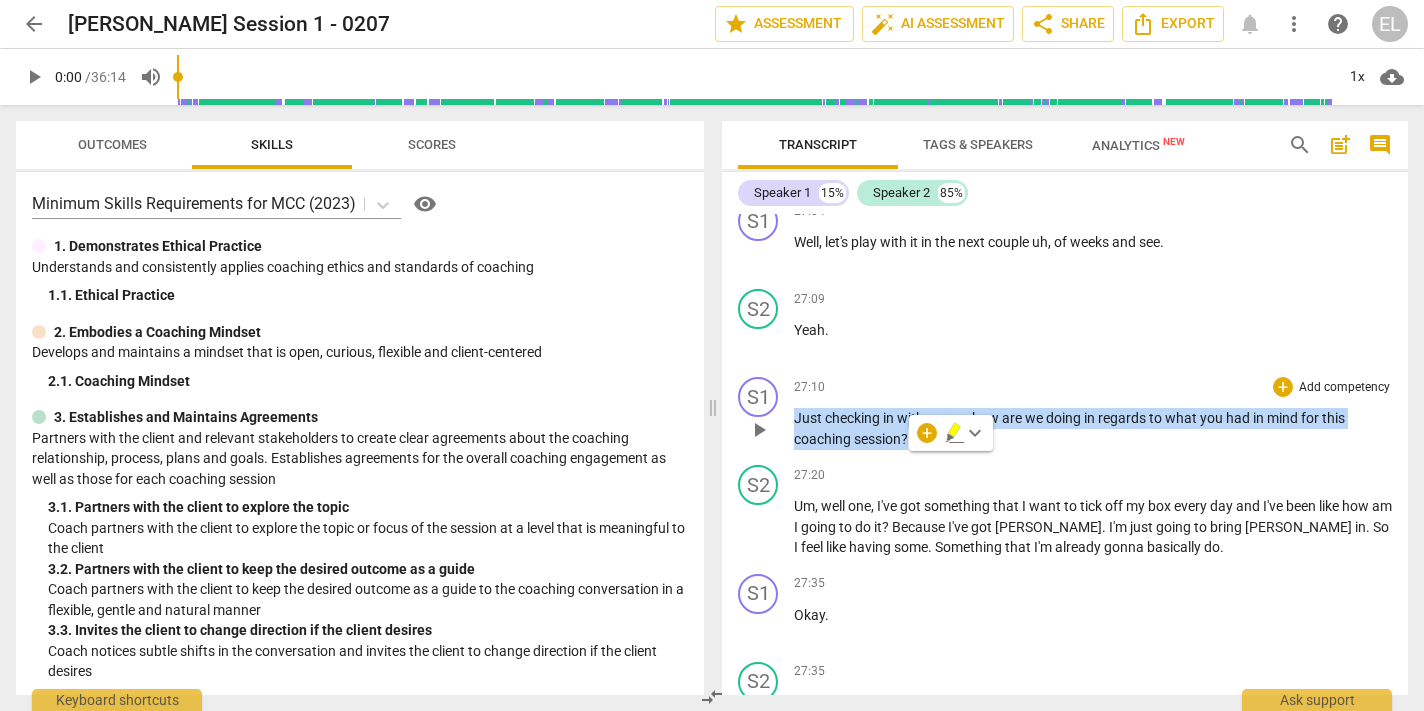 copy on "Just   checking   in   with   you   on   how   are   we   doing   in   regards   to   what   you   had   in   mind   for   this   coaching   session ?" 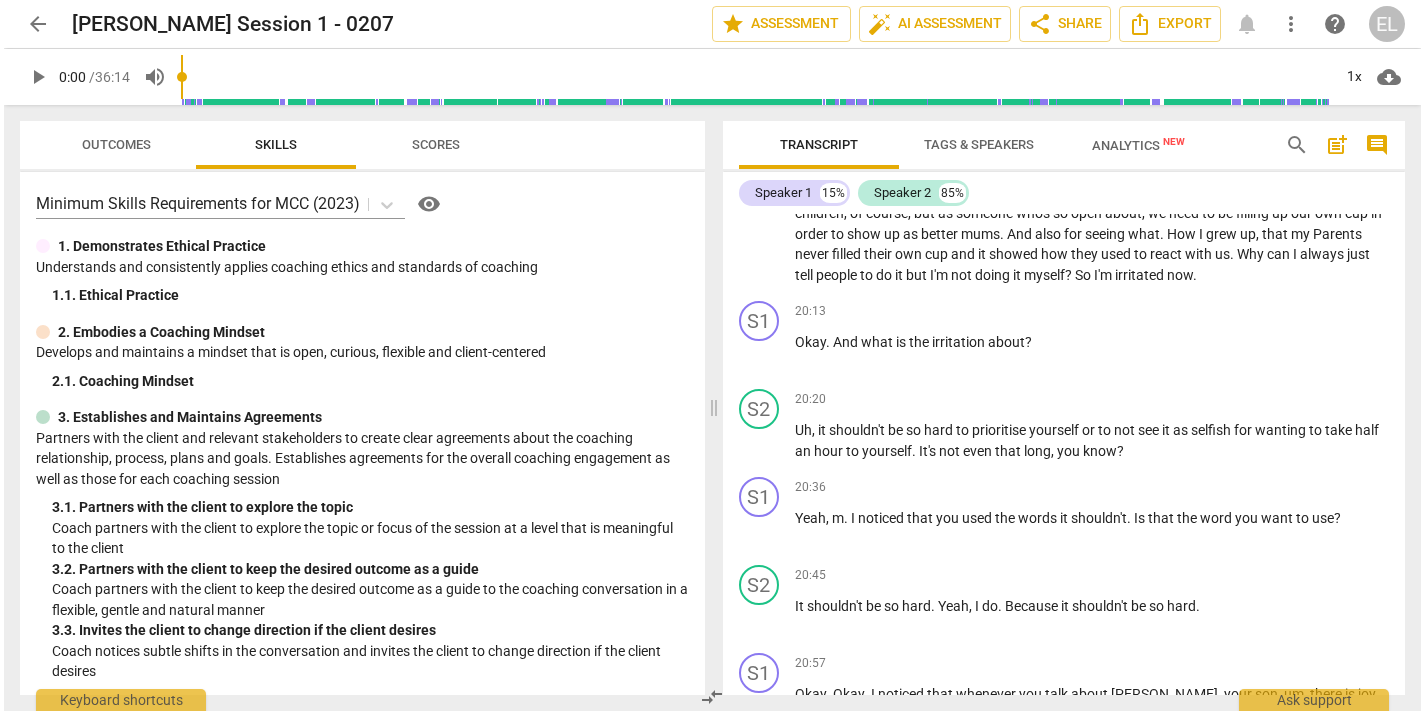 scroll, scrollTop: 5424, scrollLeft: 0, axis: vertical 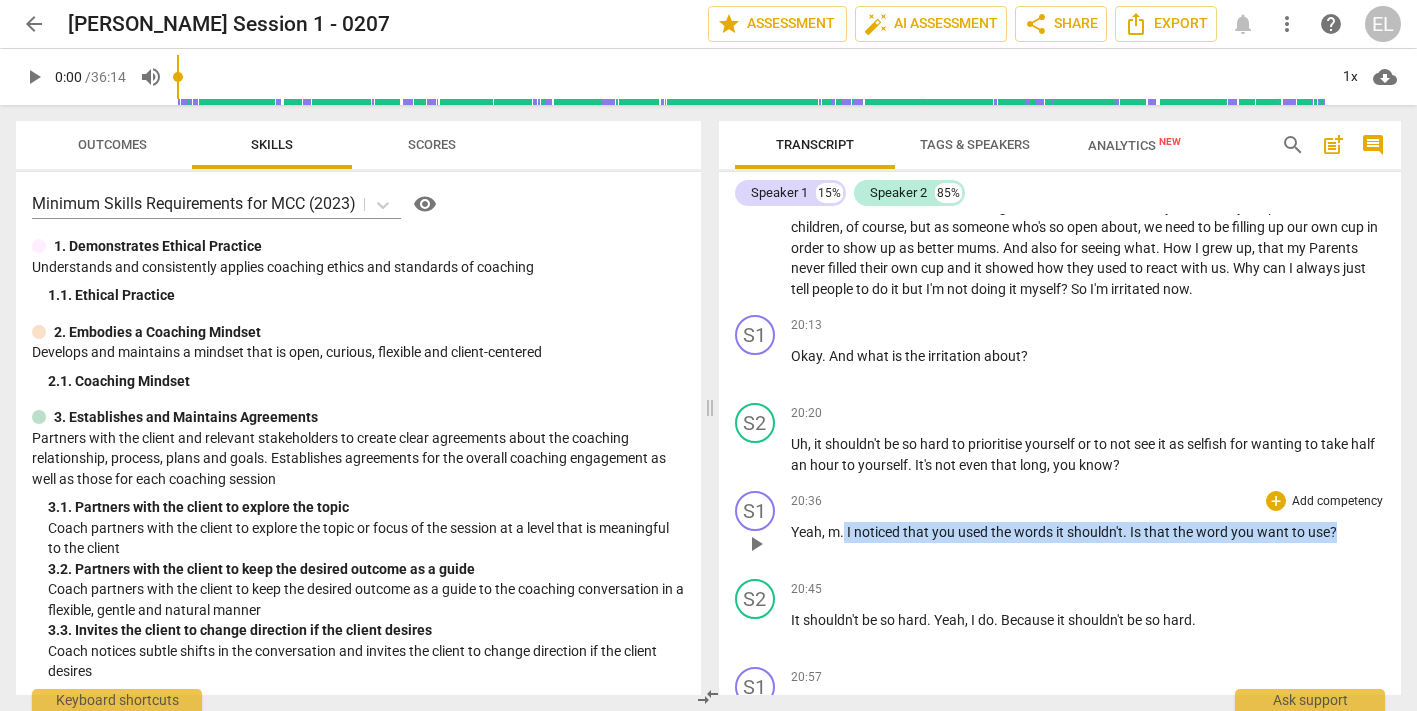 drag, startPoint x: 844, startPoint y: 568, endPoint x: 1314, endPoint y: 589, distance: 470.4689 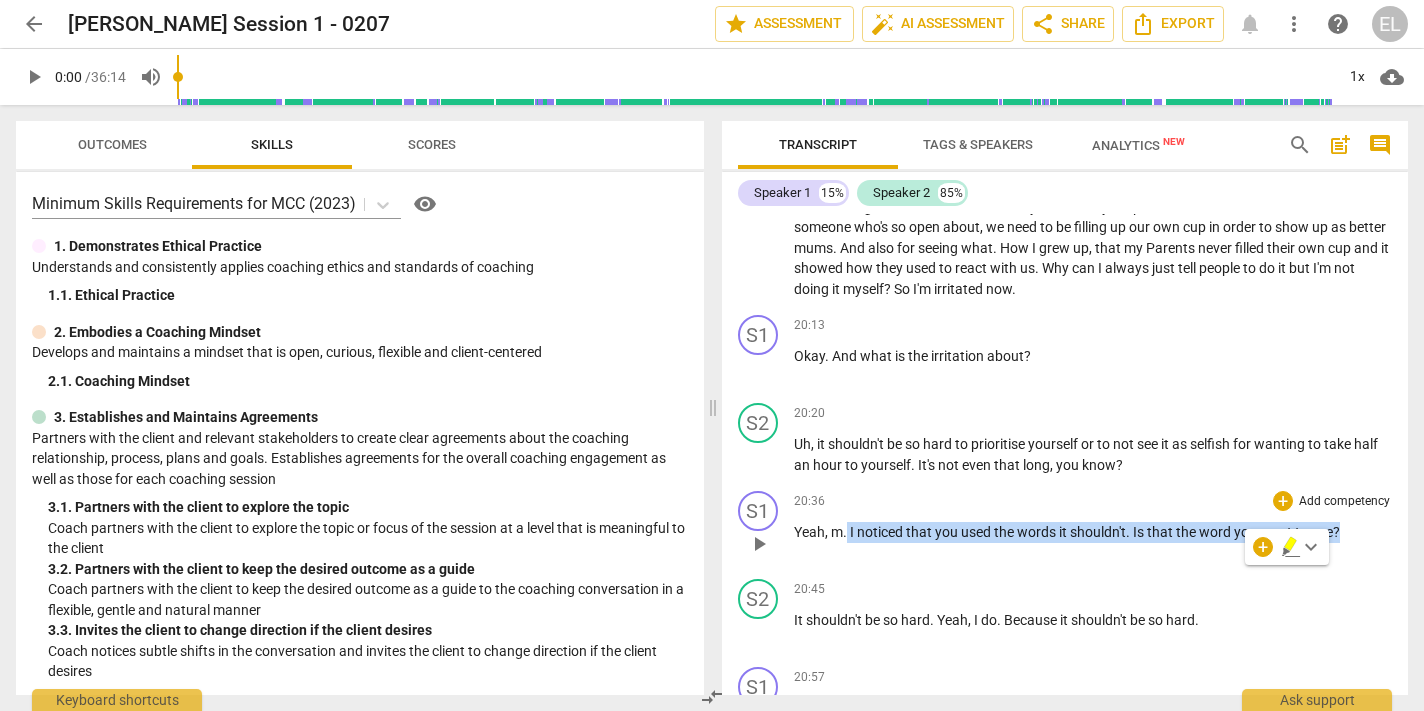 copy on "I   noticed   that   you   used   the   words   it   shouldn't .   Is   that   the   word   you   want   to   use ?" 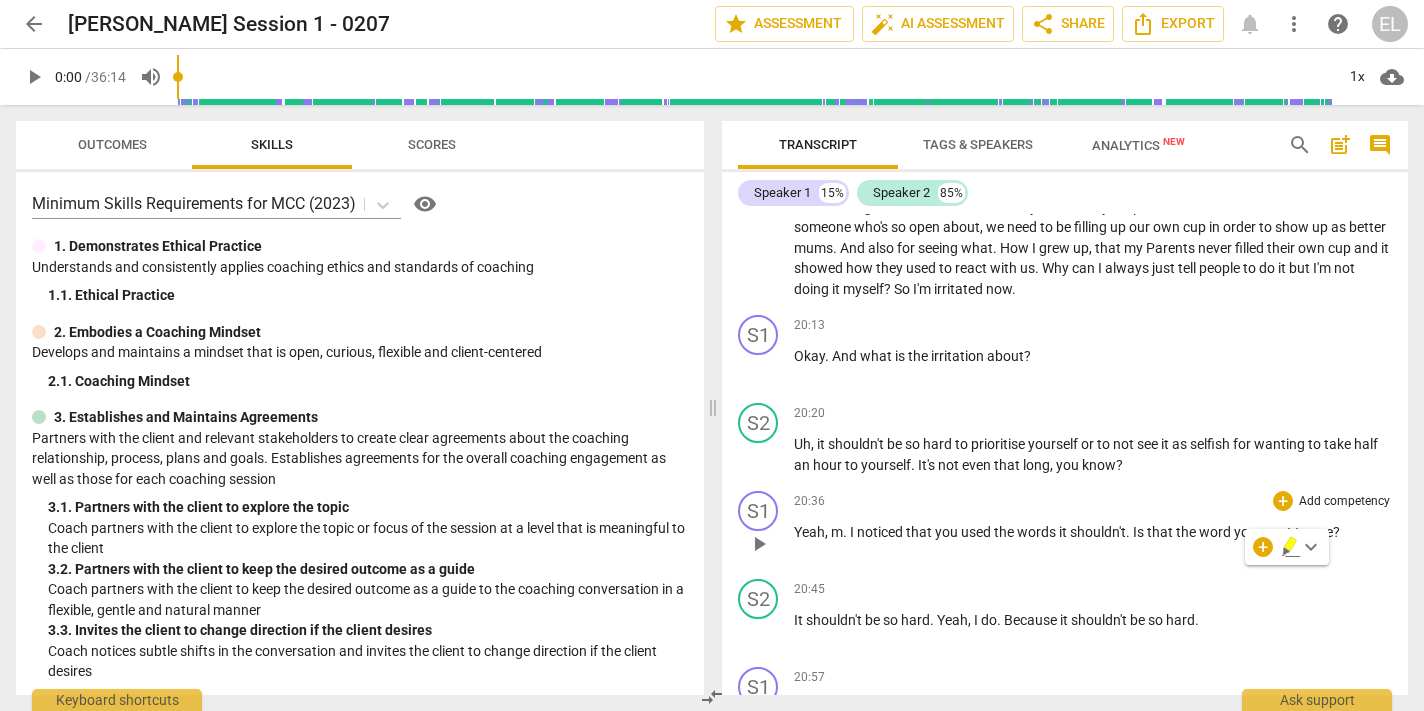 click on "S1 play_arrow pause 20:36 + Add competency keyboard_arrow_right Yeah ,   m .   I   noticed   that   you   used   the   words   it   shouldn't .   Is   that   the   word   you   want   to   use ?" at bounding box center [1065, 527] 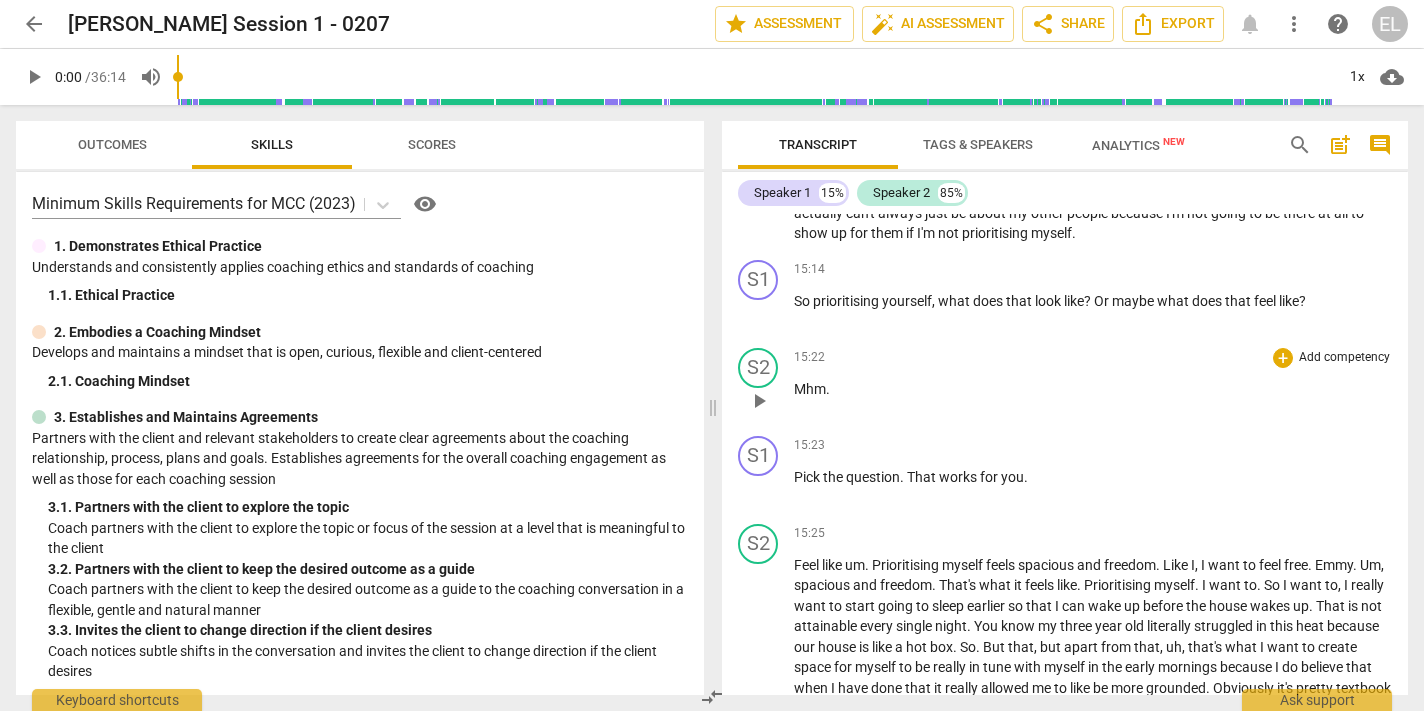 scroll, scrollTop: 4411, scrollLeft: 0, axis: vertical 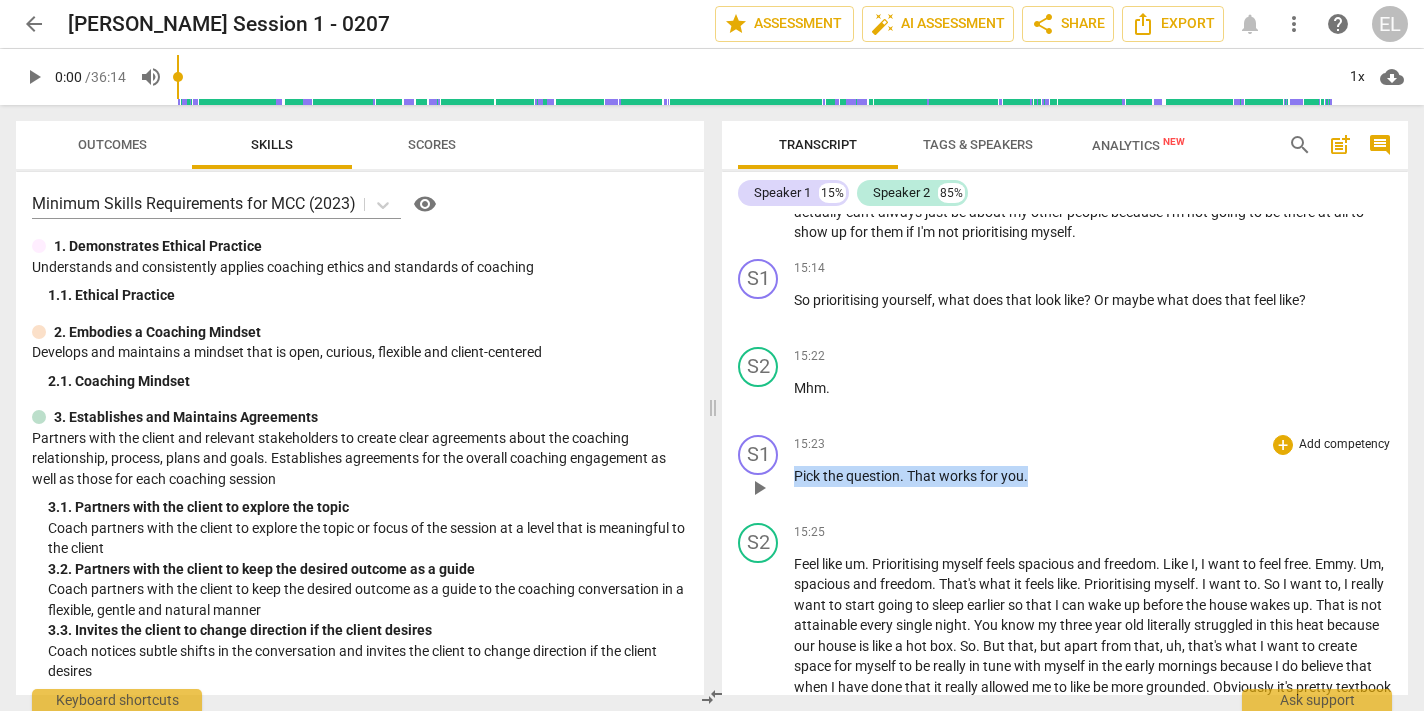 drag, startPoint x: 797, startPoint y: 515, endPoint x: 1029, endPoint y: 515, distance: 232 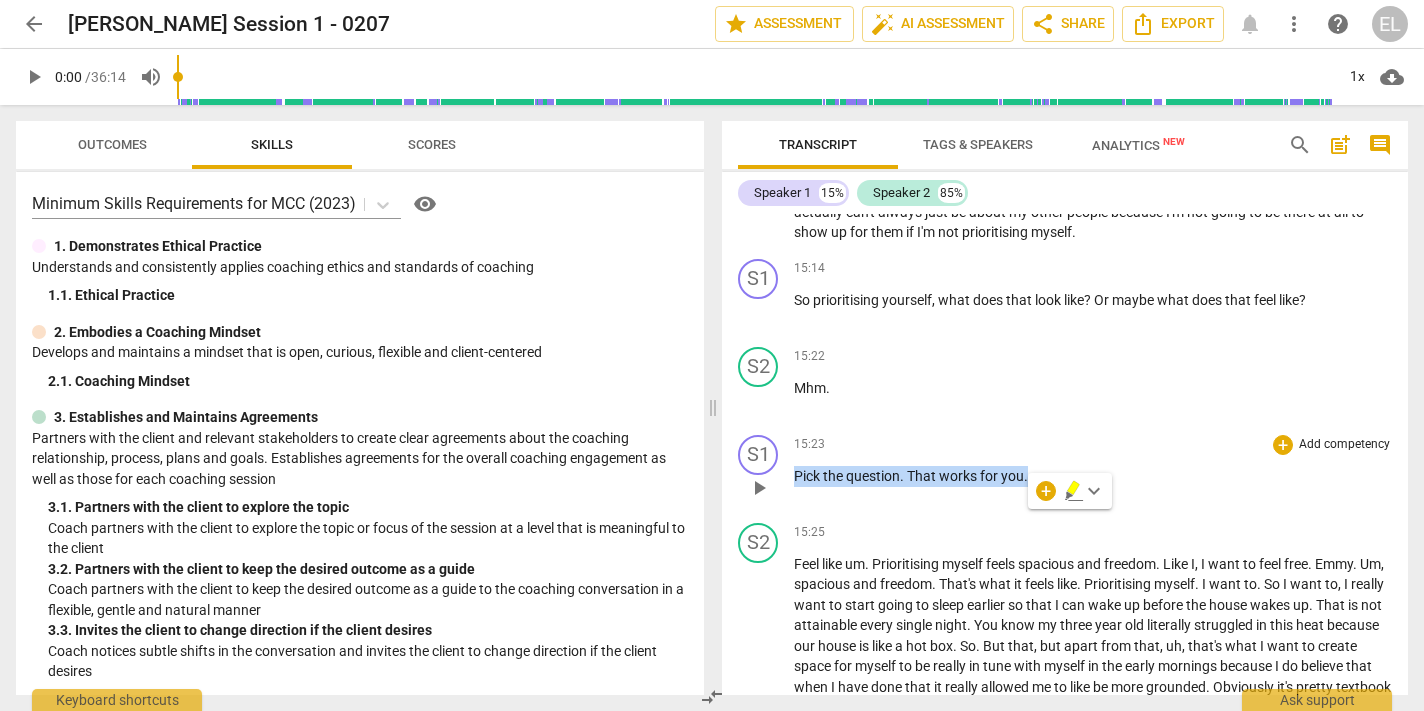 copy on "Pick   the   question .   That   works   for   you ." 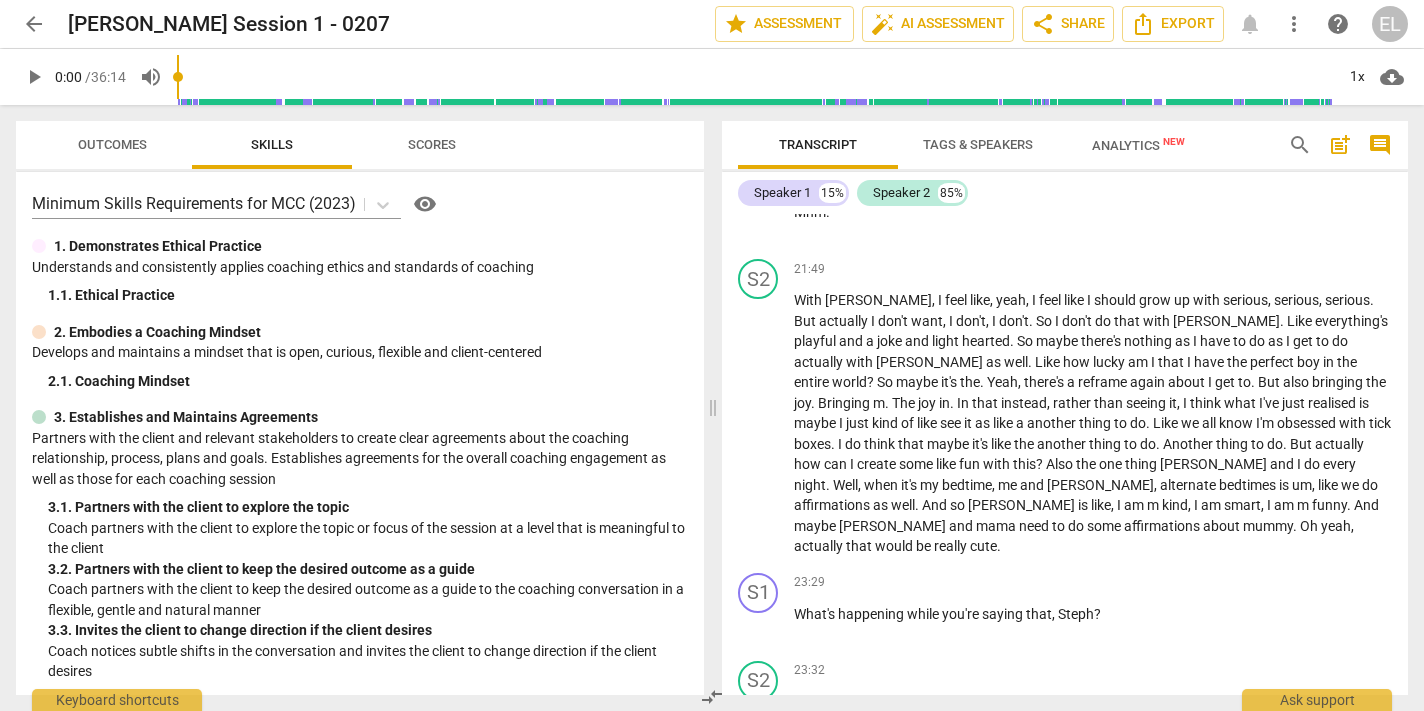 scroll, scrollTop: 6293, scrollLeft: 0, axis: vertical 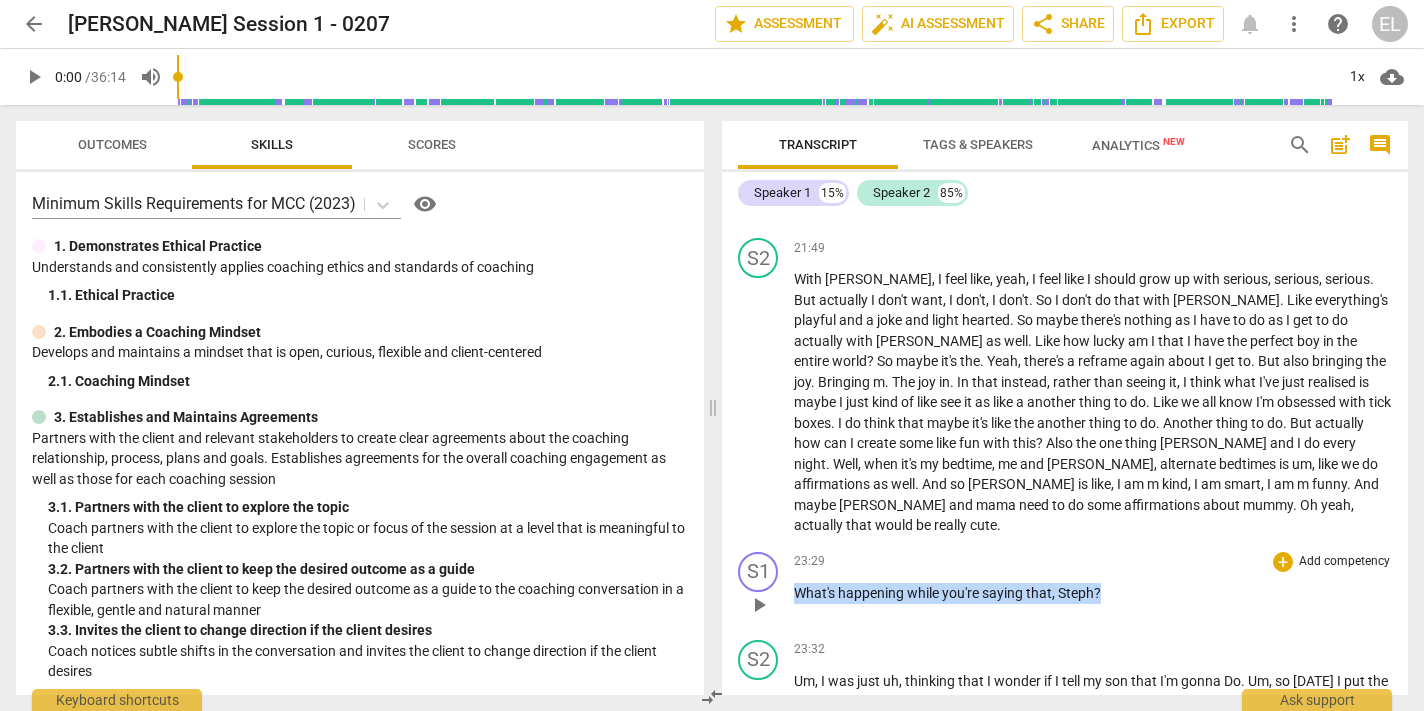 drag, startPoint x: 797, startPoint y: 611, endPoint x: 1105, endPoint y: 611, distance: 308 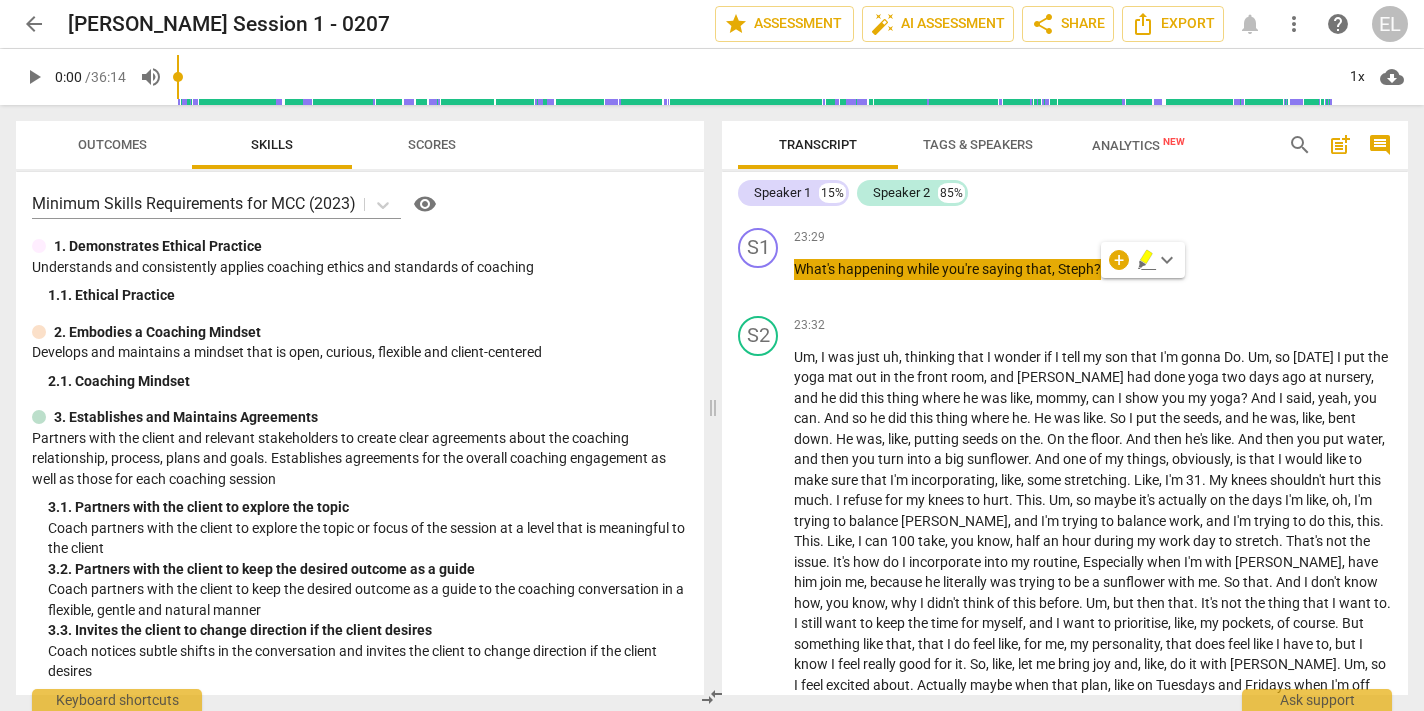 scroll, scrollTop: 6614, scrollLeft: 0, axis: vertical 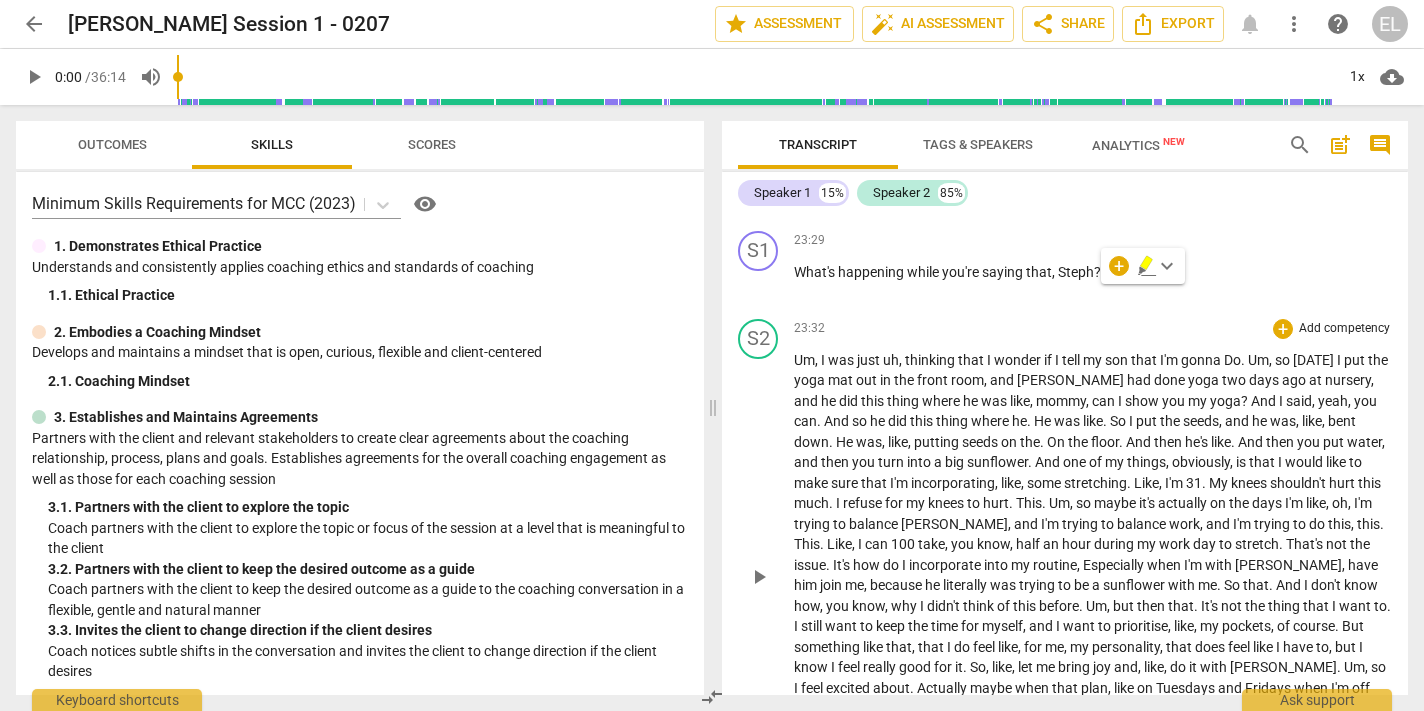 click on "S2 play_arrow pause 23:32 + Add competency keyboard_arrow_right Um ,   I   was   just   uh ,   thinking   that   I   wonder   if   I   tell   my   son   that   I'm   gonna   Do .   Um ,   so   [DATE]   I   put   the   yoga   mat   out   in   the   front   room ,   and   [PERSON_NAME]   had   done   yoga   [DATE]   at   nursery ,   and   he   did   this   thing   where   he   was   like ,   mommy ,   can   I   show   you   my   yoga ?   And   I   said ,   yeah ,   you   can .   And   so   he   did   this   thing   where   he .   He   was   like .   So   I   put   the   seeds ,   and   he   was ,   like ,   bent   down .   He   was ,   like ,   putting   seeds   on   the .   On   the   floor .   And   then   he's   like .   And   then   you   put   water ,   and   then   you   turn   into   a   big   sunflower .   And   one   of   my   things ,   obviously ,   is   that   I   would   like   to   make   sure   that   I'm   incorporating ,   like ,   some   stretching .   Like ,   I'm   31 .   My   knees" at bounding box center [1065, 560] 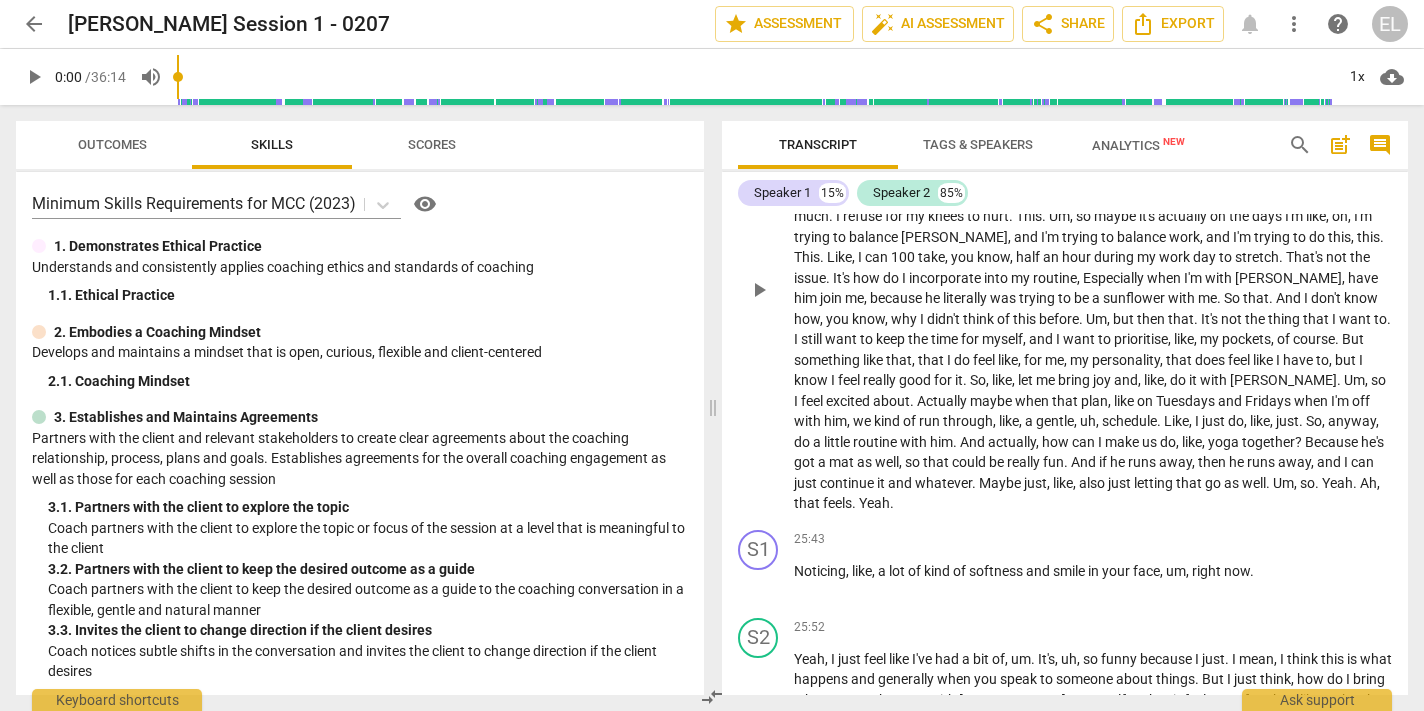 scroll, scrollTop: 7099, scrollLeft: 0, axis: vertical 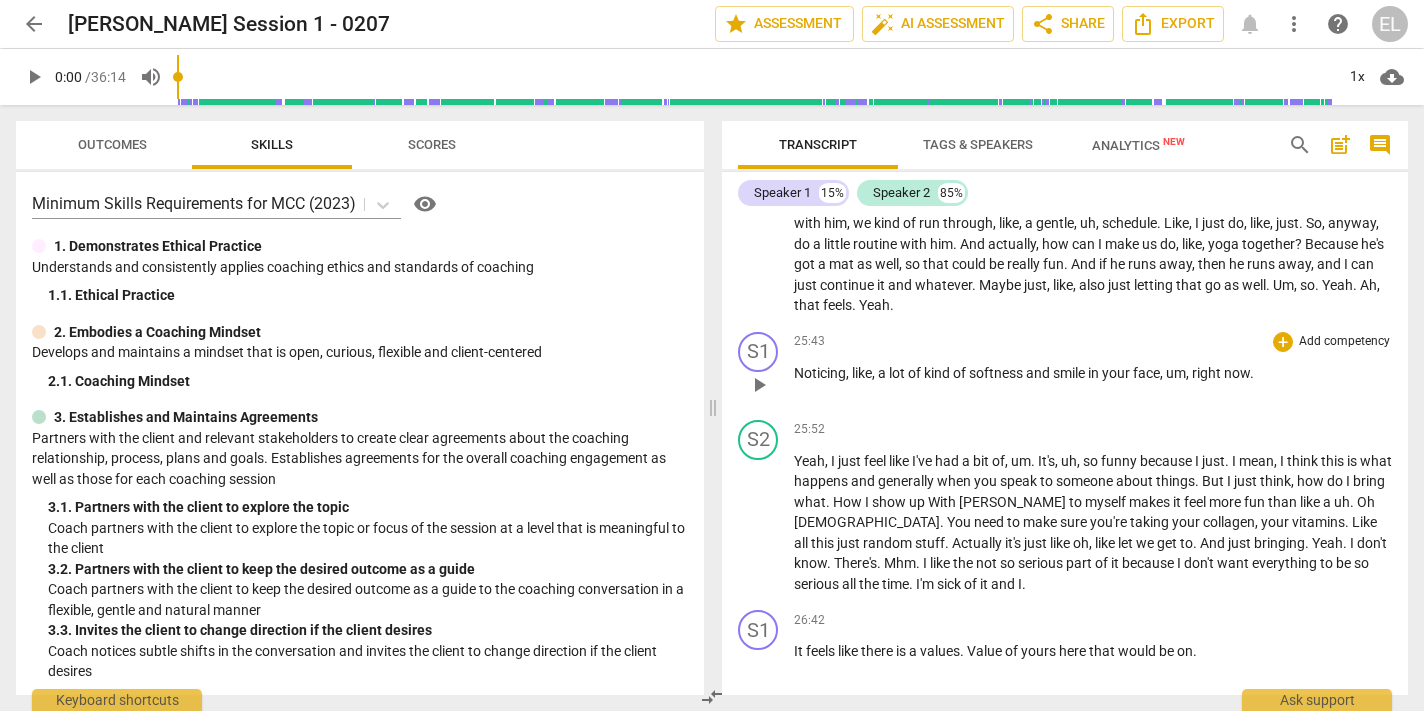 drag, startPoint x: 792, startPoint y: 391, endPoint x: 971, endPoint y: 391, distance: 179 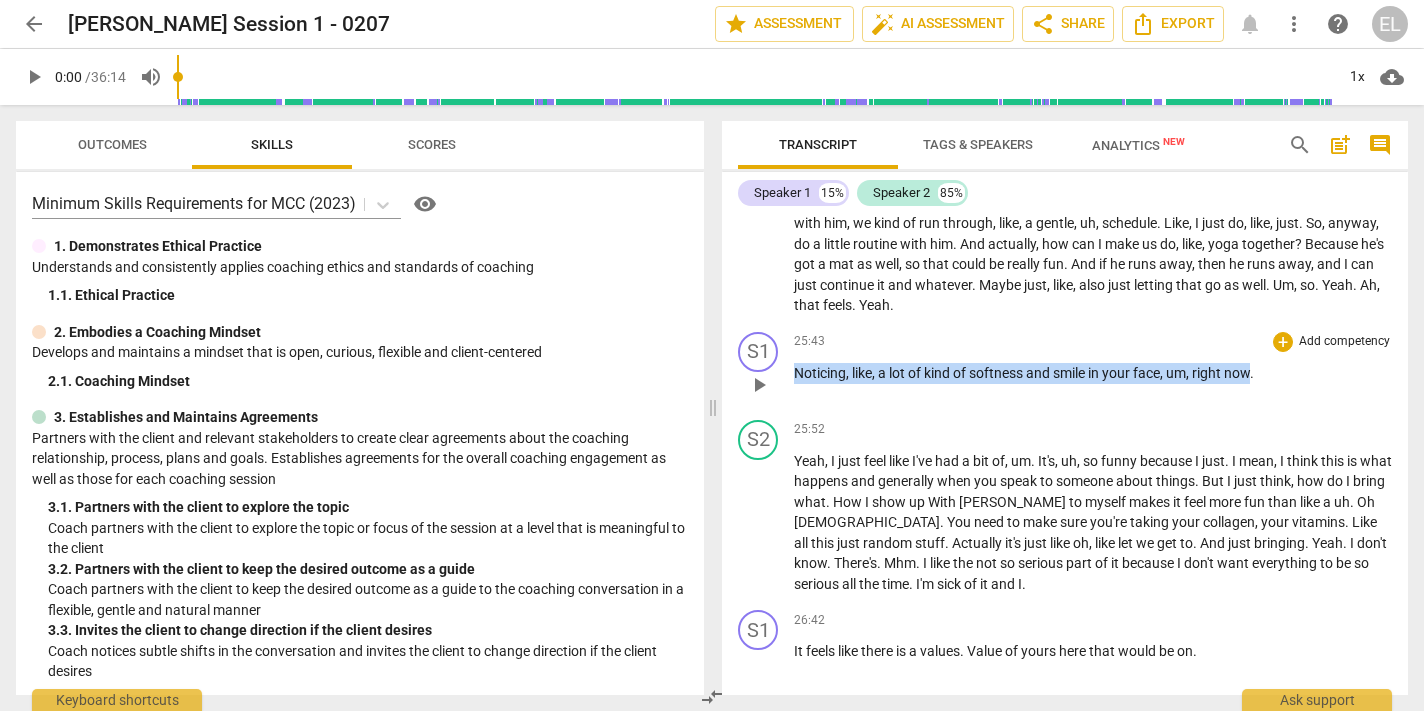drag, startPoint x: 797, startPoint y: 389, endPoint x: 1258, endPoint y: 401, distance: 461.15616 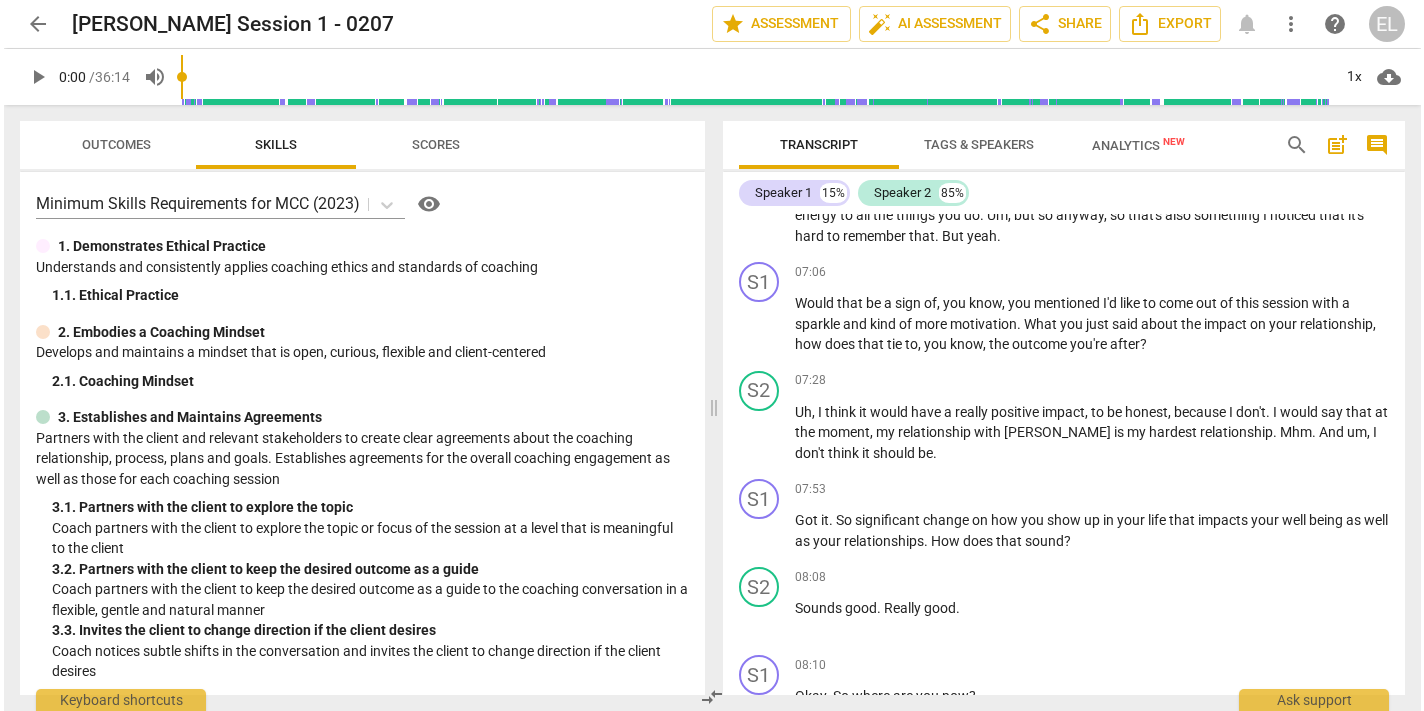 scroll, scrollTop: 1847, scrollLeft: 0, axis: vertical 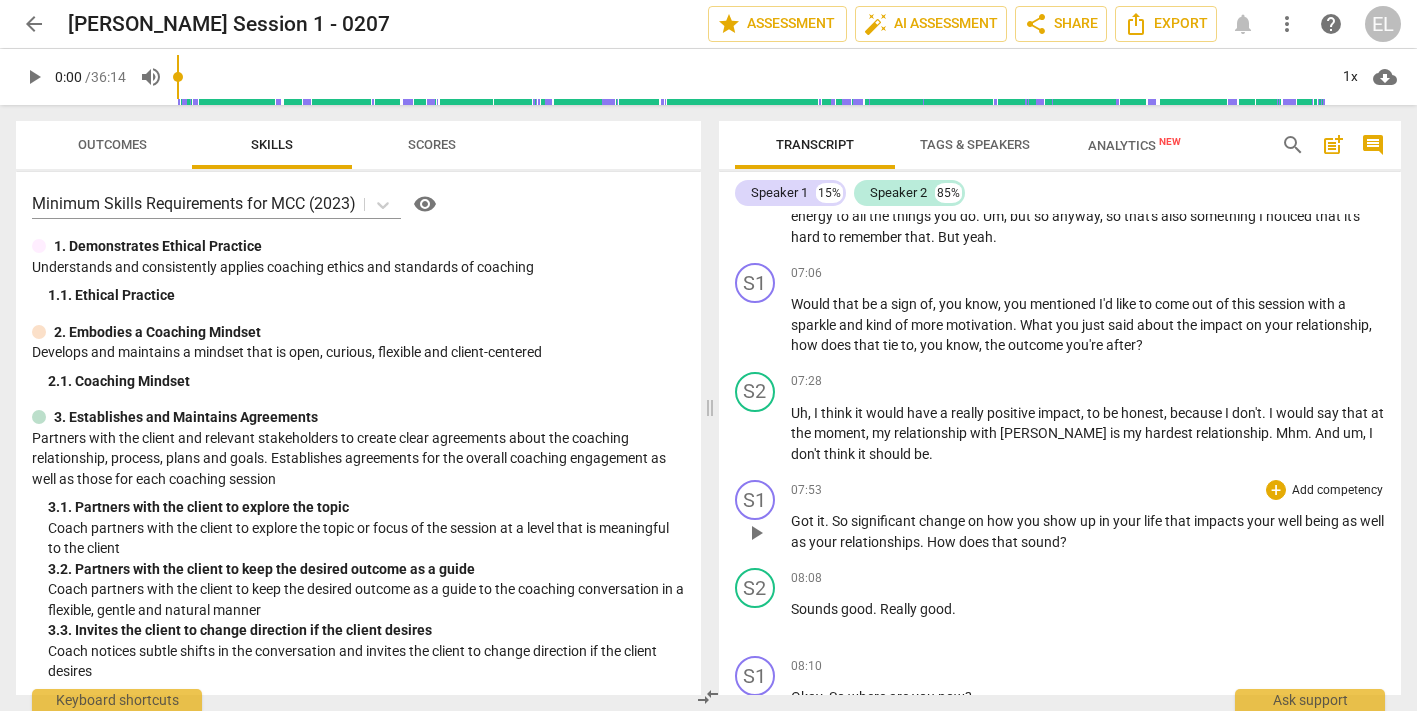 click on "Got" at bounding box center (804, 521) 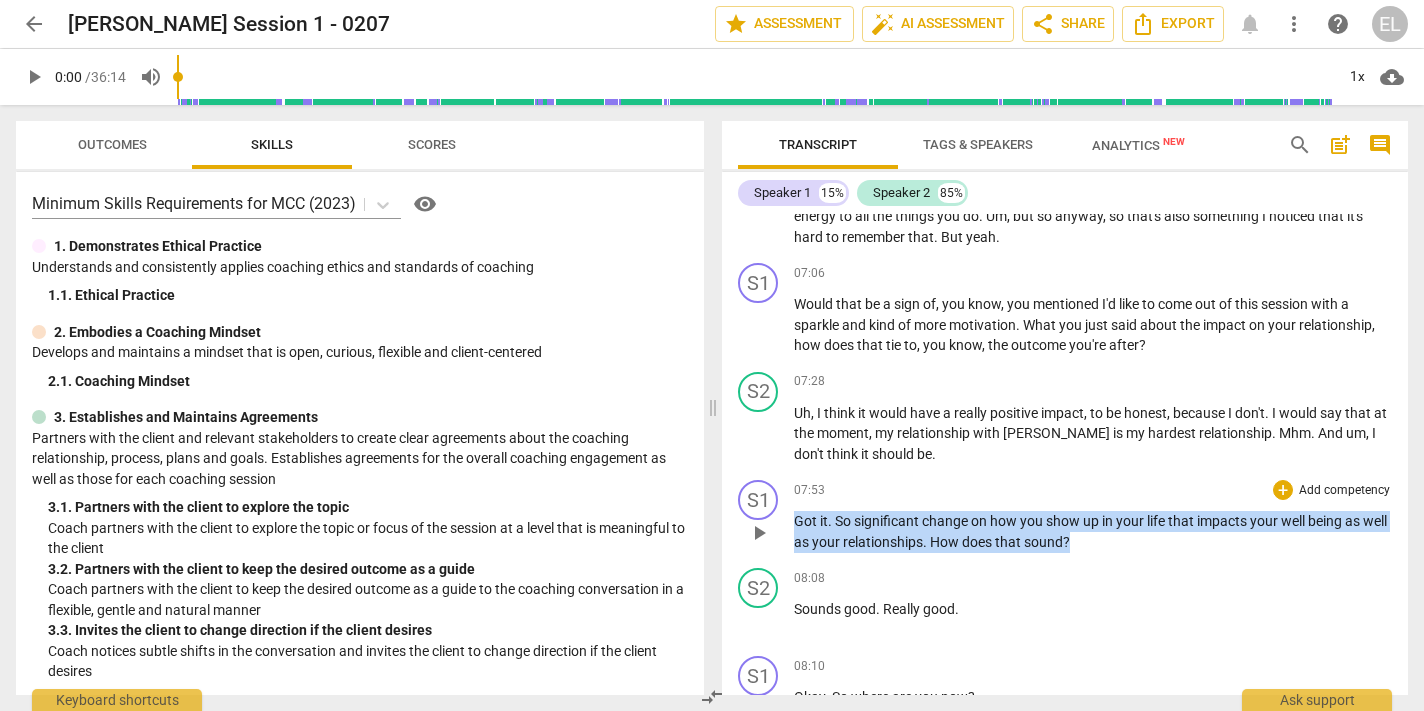 drag, startPoint x: 796, startPoint y: 538, endPoint x: 1101, endPoint y: 561, distance: 305.866 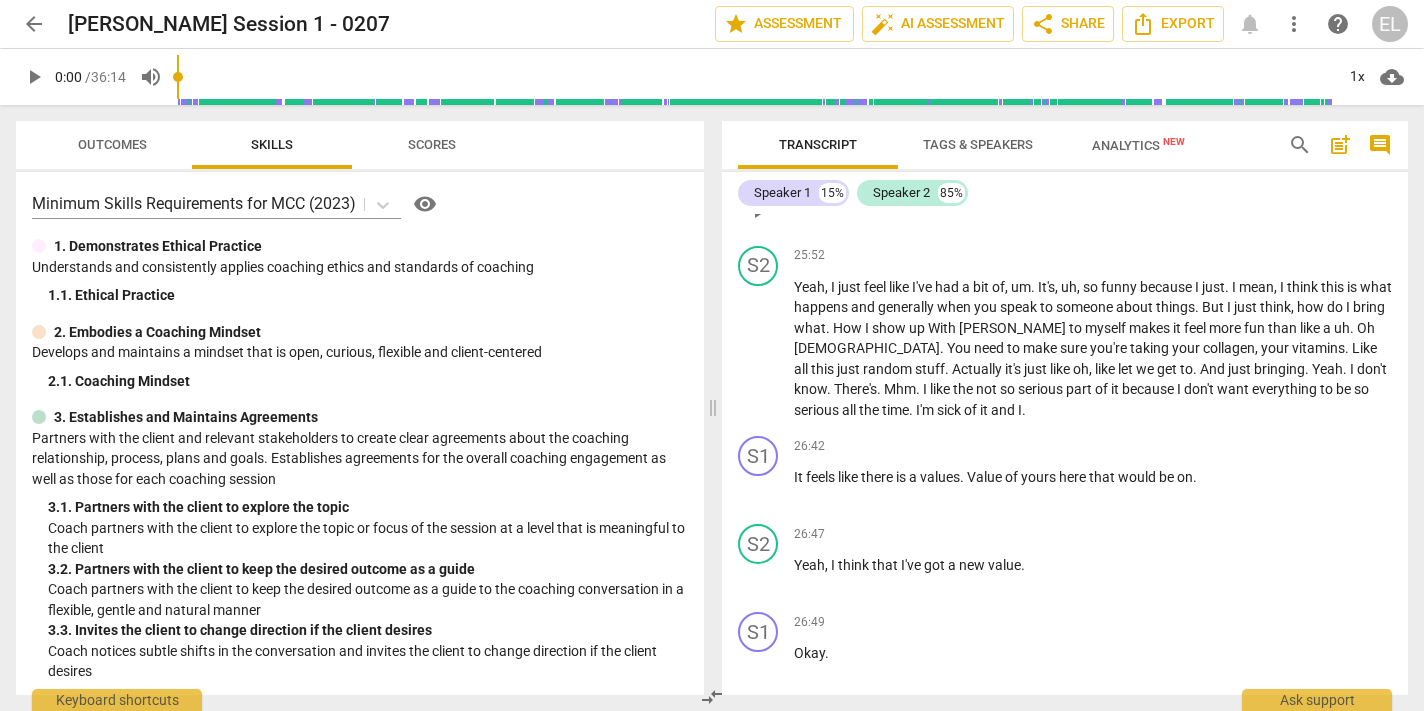 scroll, scrollTop: 7274, scrollLeft: 0, axis: vertical 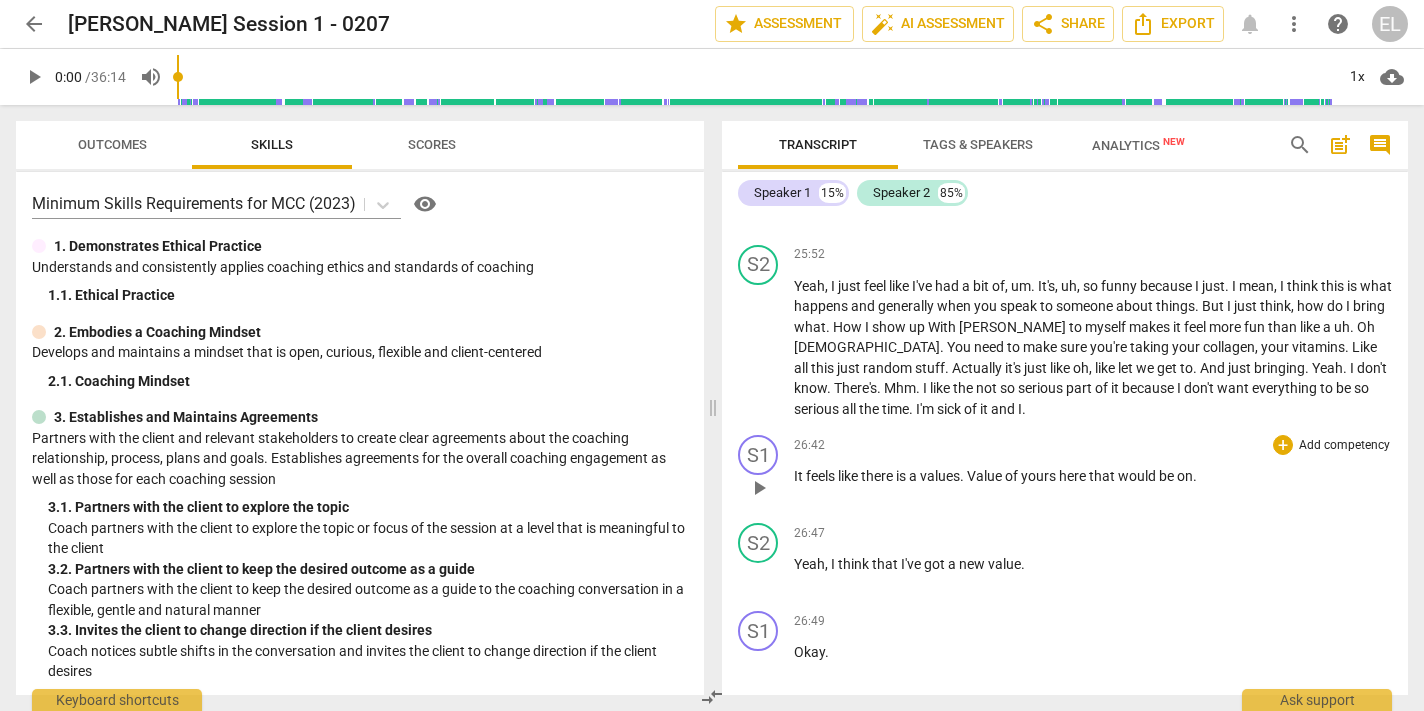 click on "It" at bounding box center (800, 476) 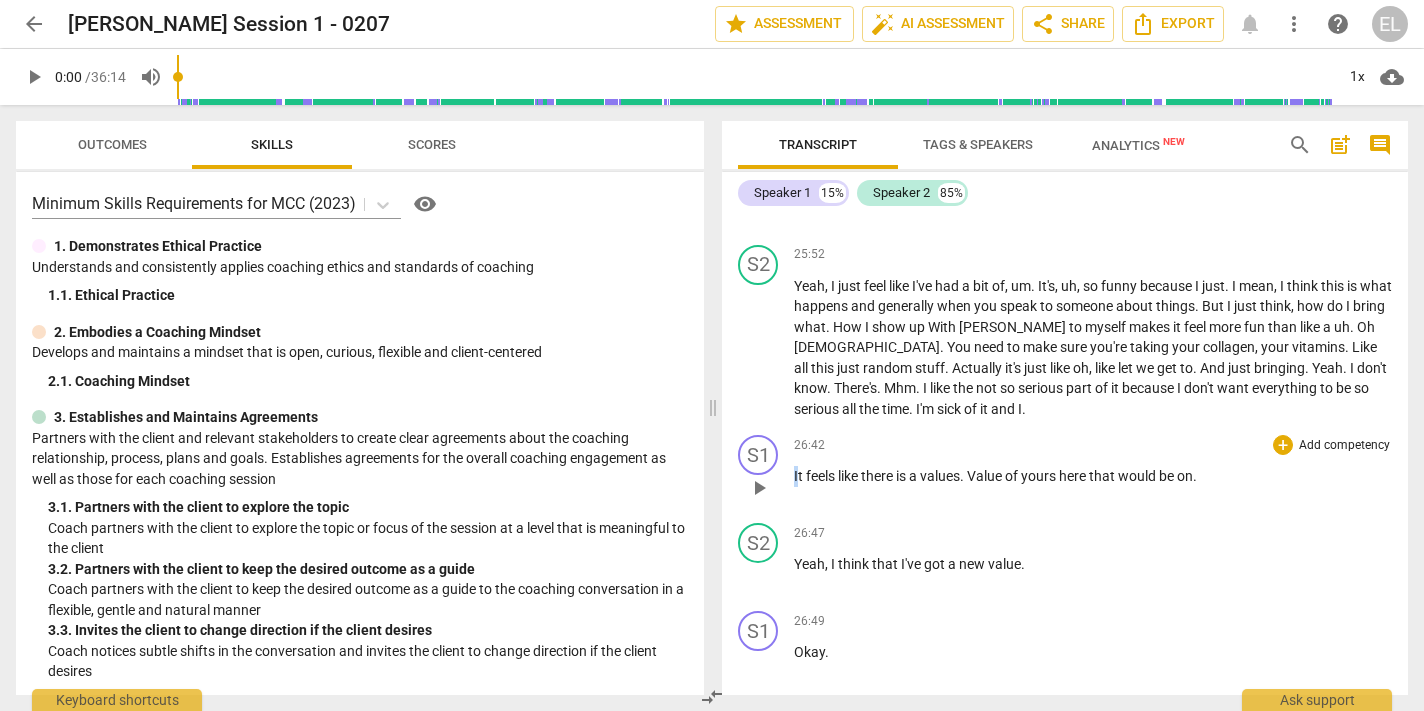drag, startPoint x: 796, startPoint y: 492, endPoint x: 1100, endPoint y: 466, distance: 305.1098 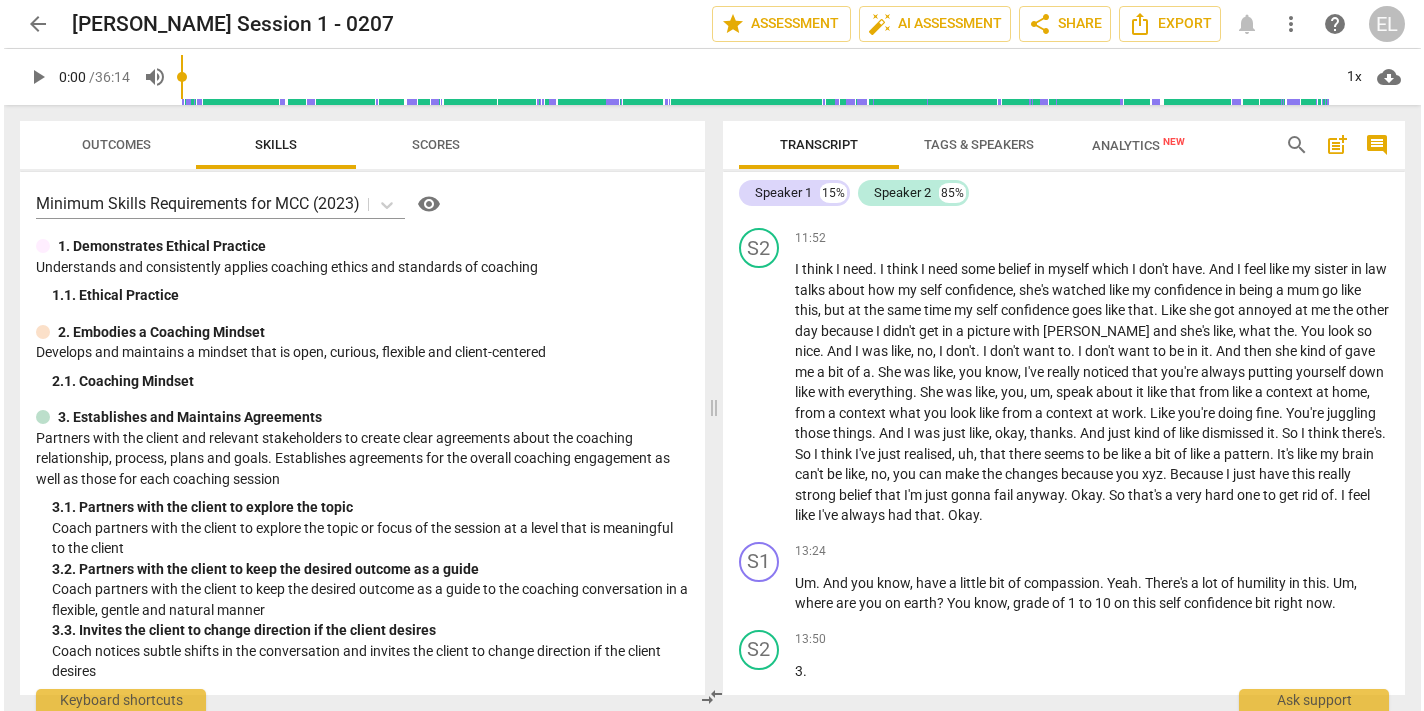 scroll, scrollTop: 3600, scrollLeft: 0, axis: vertical 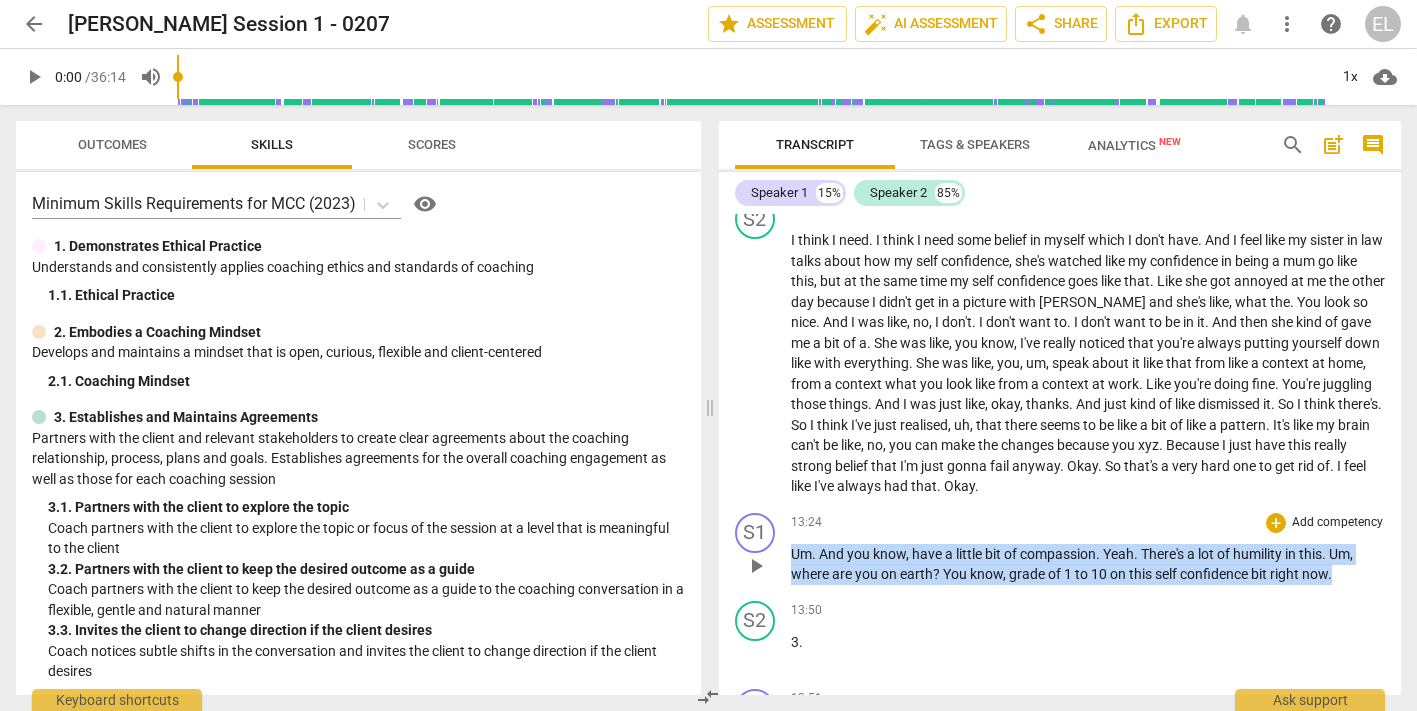 drag, startPoint x: 790, startPoint y: 592, endPoint x: 1335, endPoint y: 616, distance: 545.5282 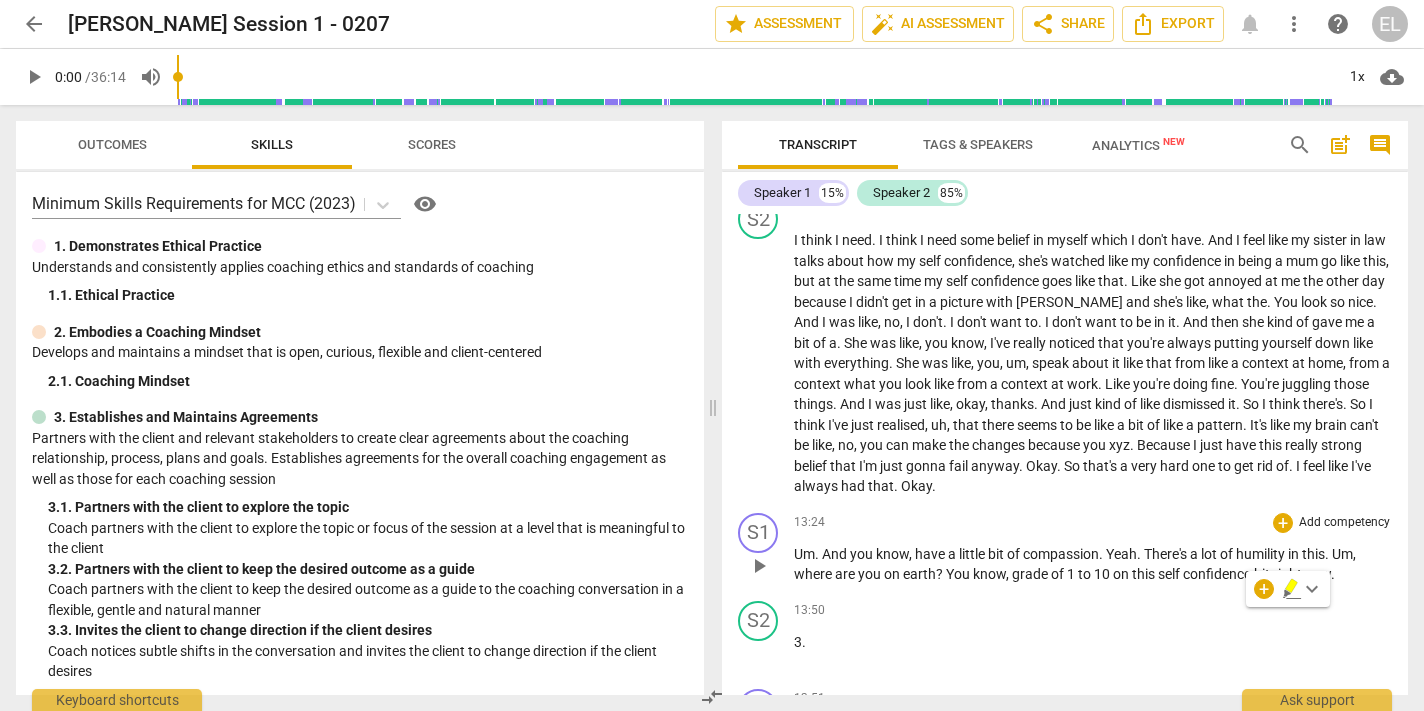 click on "S1 play_arrow pause 13:24 + Add competency keyboard_arrow_right Um .   And   you   know ,   have   a   little   bit   of   compassion .   Yeah .   There's   a   lot   of   humility   in   this .   Um ,   where   are   you   on   earth ?   You   know ,   grade   of   1   to   10   on   this   self   confidence   bit   right   now ." at bounding box center (1065, 549) 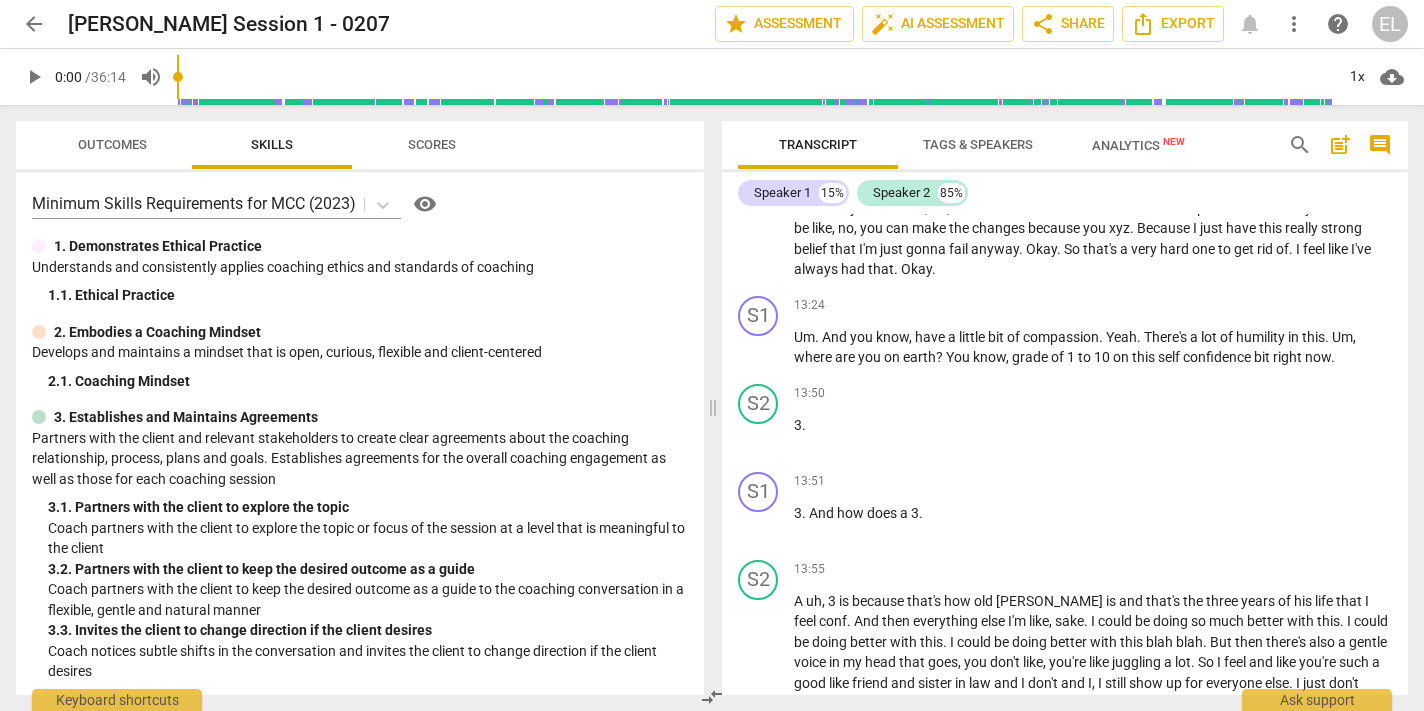 scroll, scrollTop: 3835, scrollLeft: 0, axis: vertical 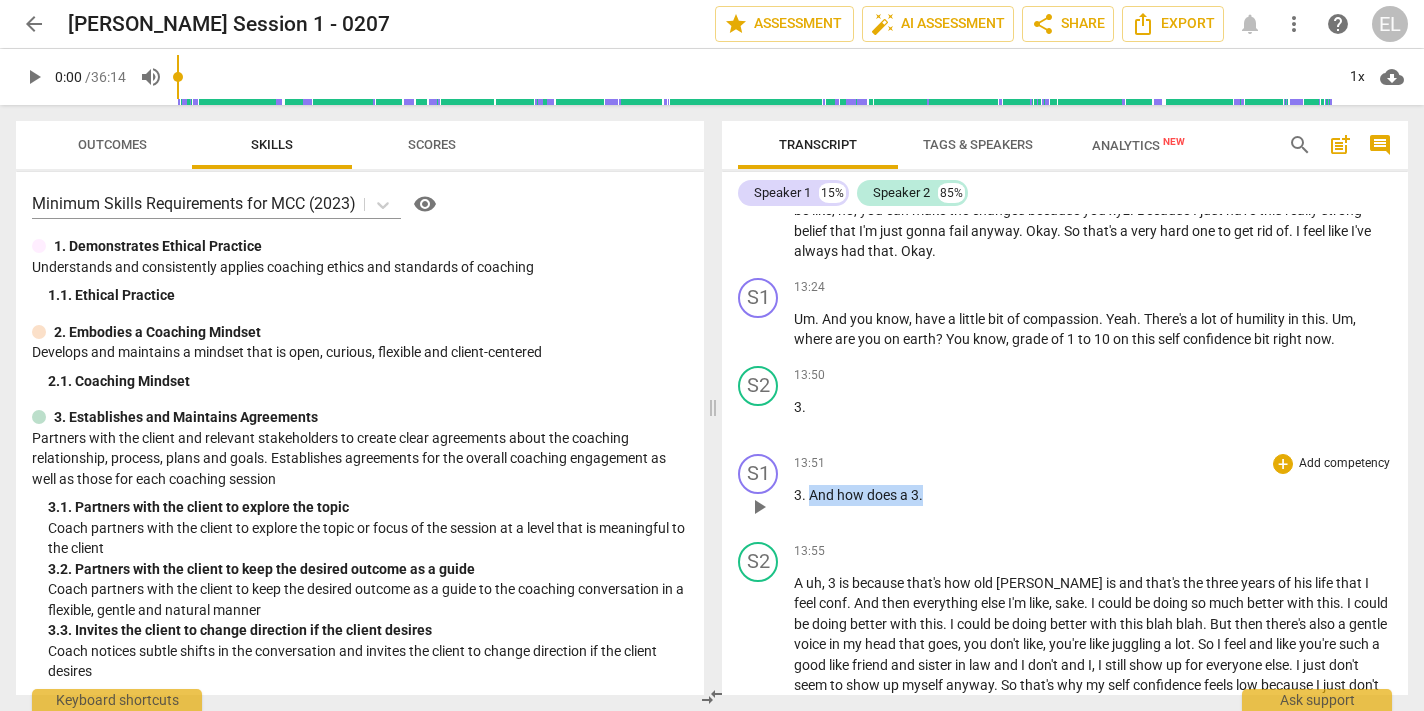 drag, startPoint x: 808, startPoint y: 535, endPoint x: 927, endPoint y: 533, distance: 119.01681 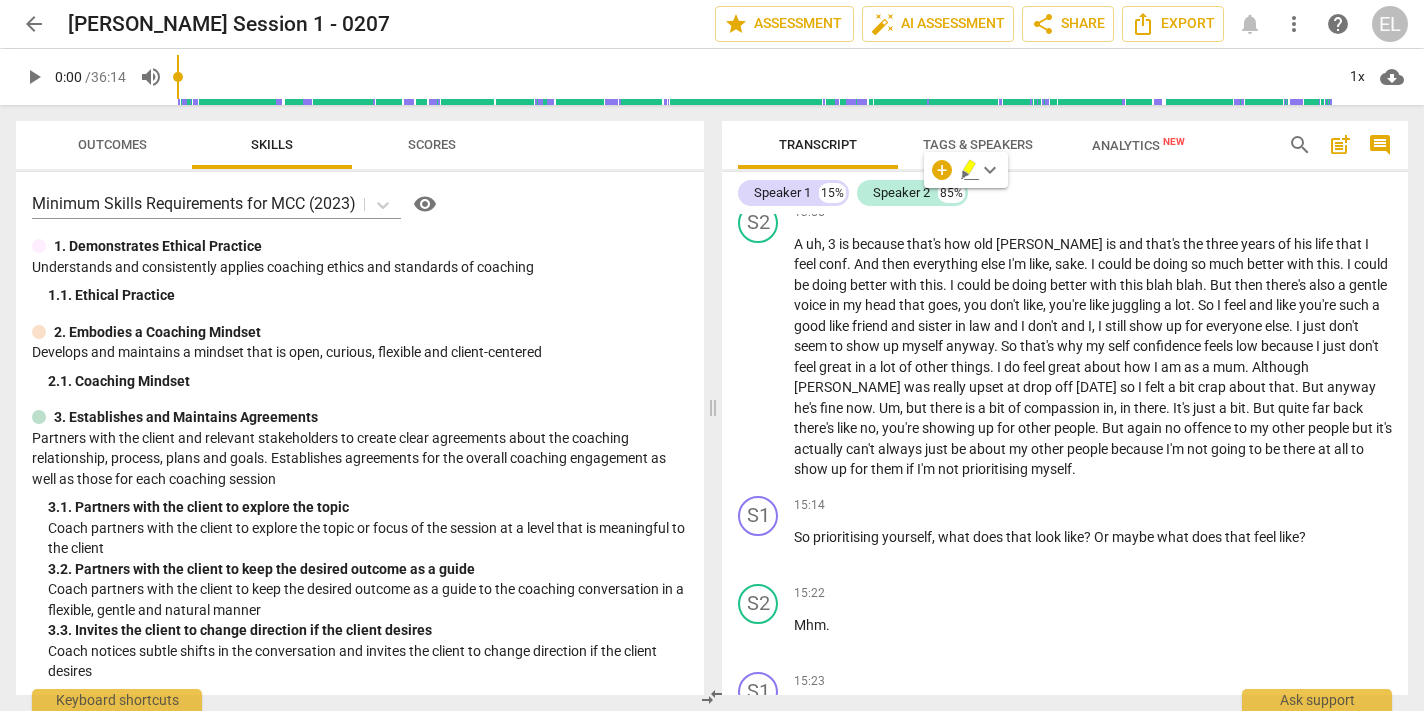 scroll, scrollTop: 4175, scrollLeft: 0, axis: vertical 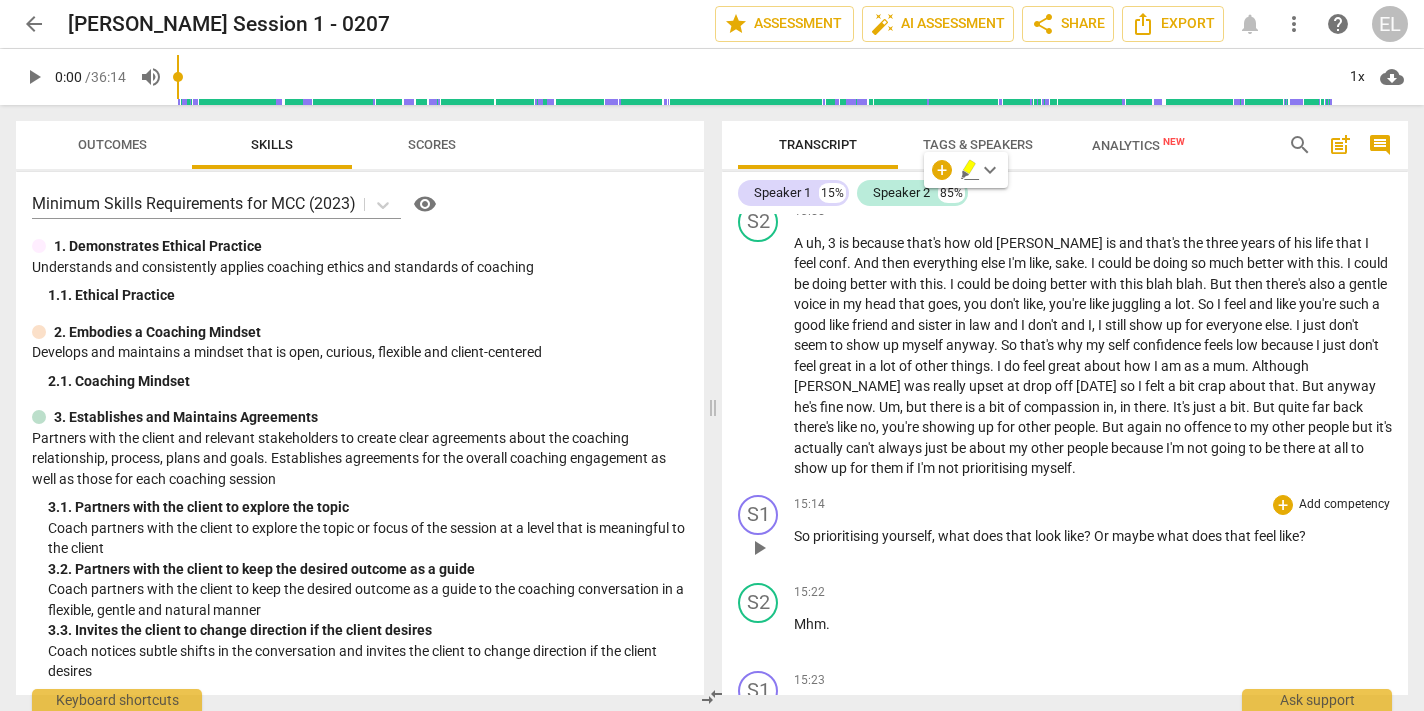 click on "So" at bounding box center [803, 536] 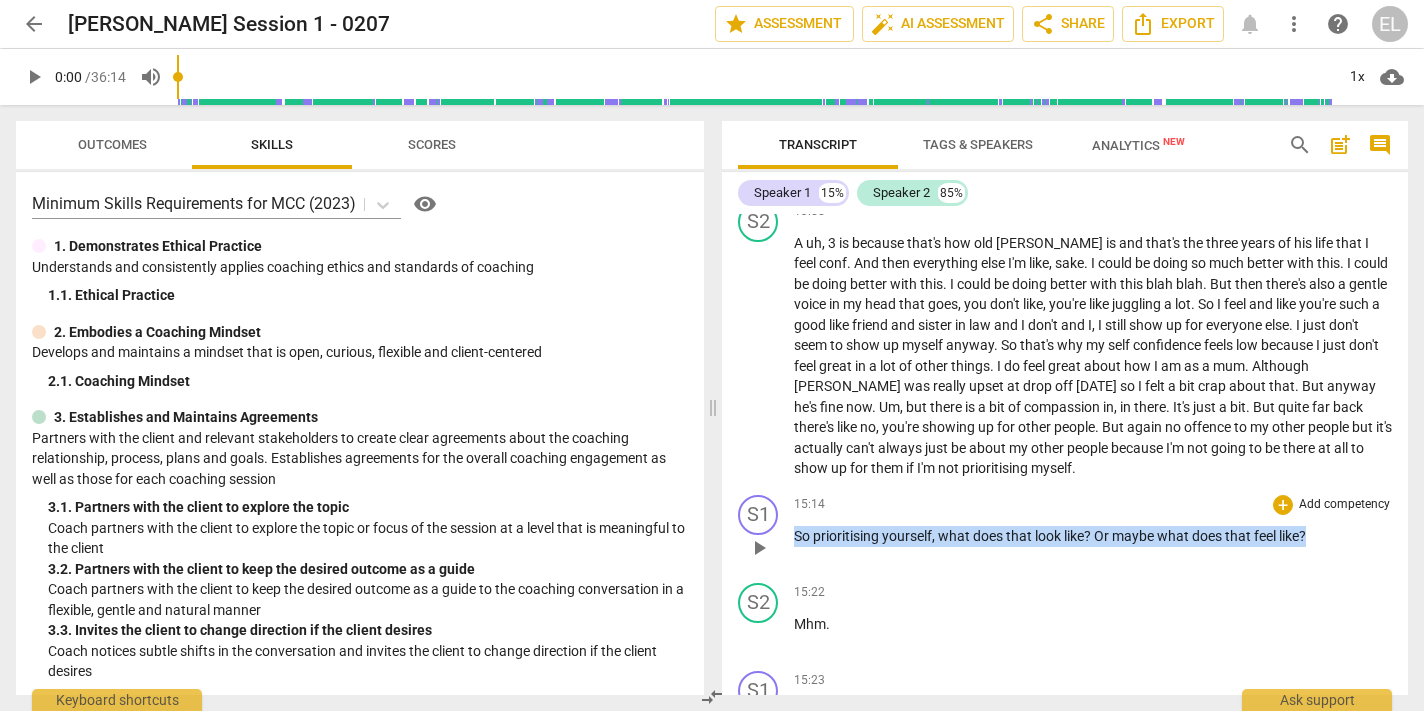 drag, startPoint x: 796, startPoint y: 579, endPoint x: 1210, endPoint y: 593, distance: 414.23663 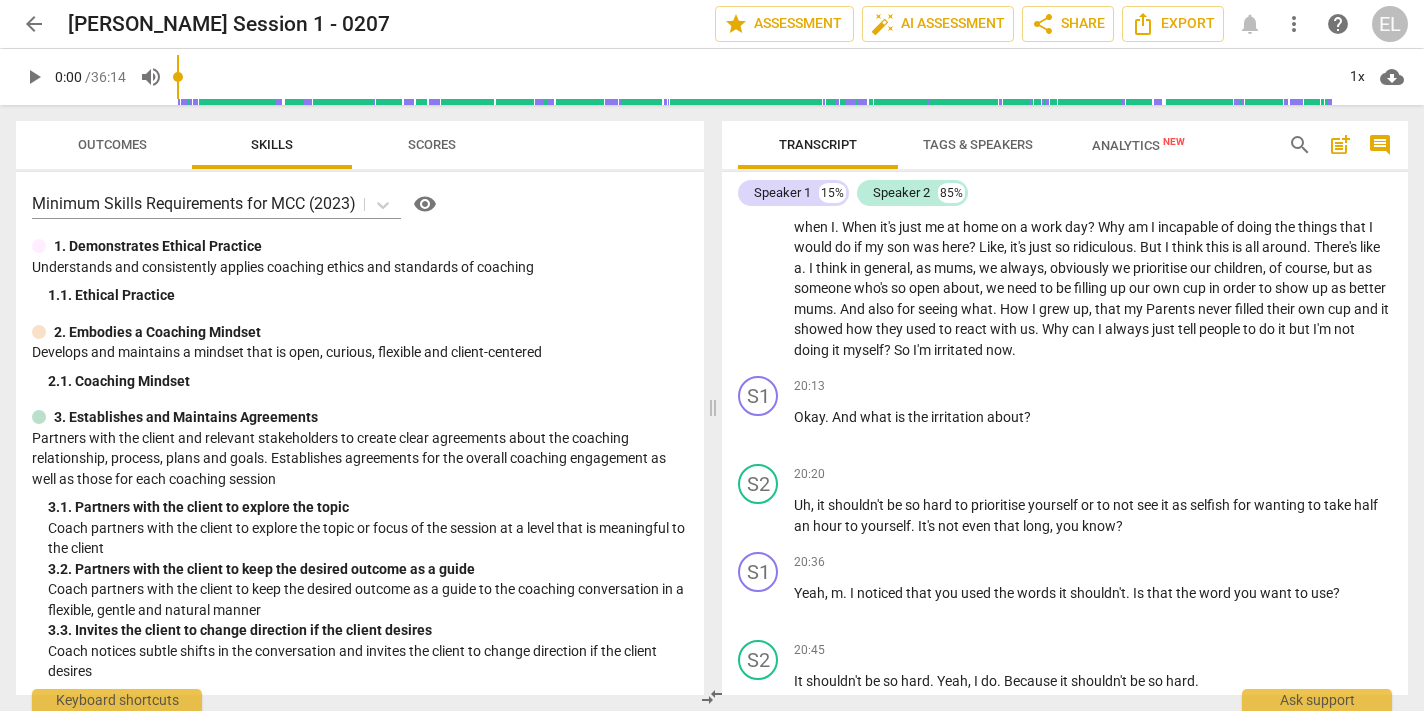 scroll, scrollTop: 5399, scrollLeft: 0, axis: vertical 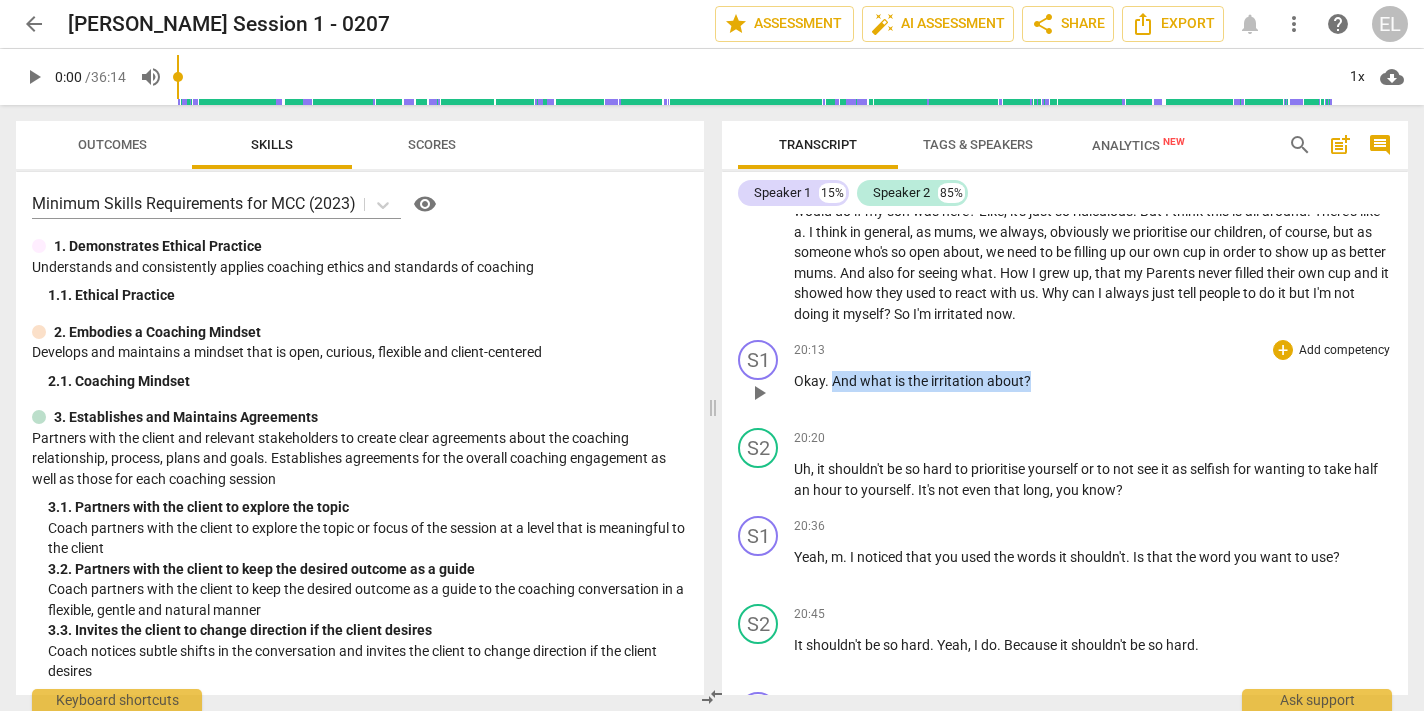 drag, startPoint x: 832, startPoint y: 418, endPoint x: 1031, endPoint y: 424, distance: 199.09044 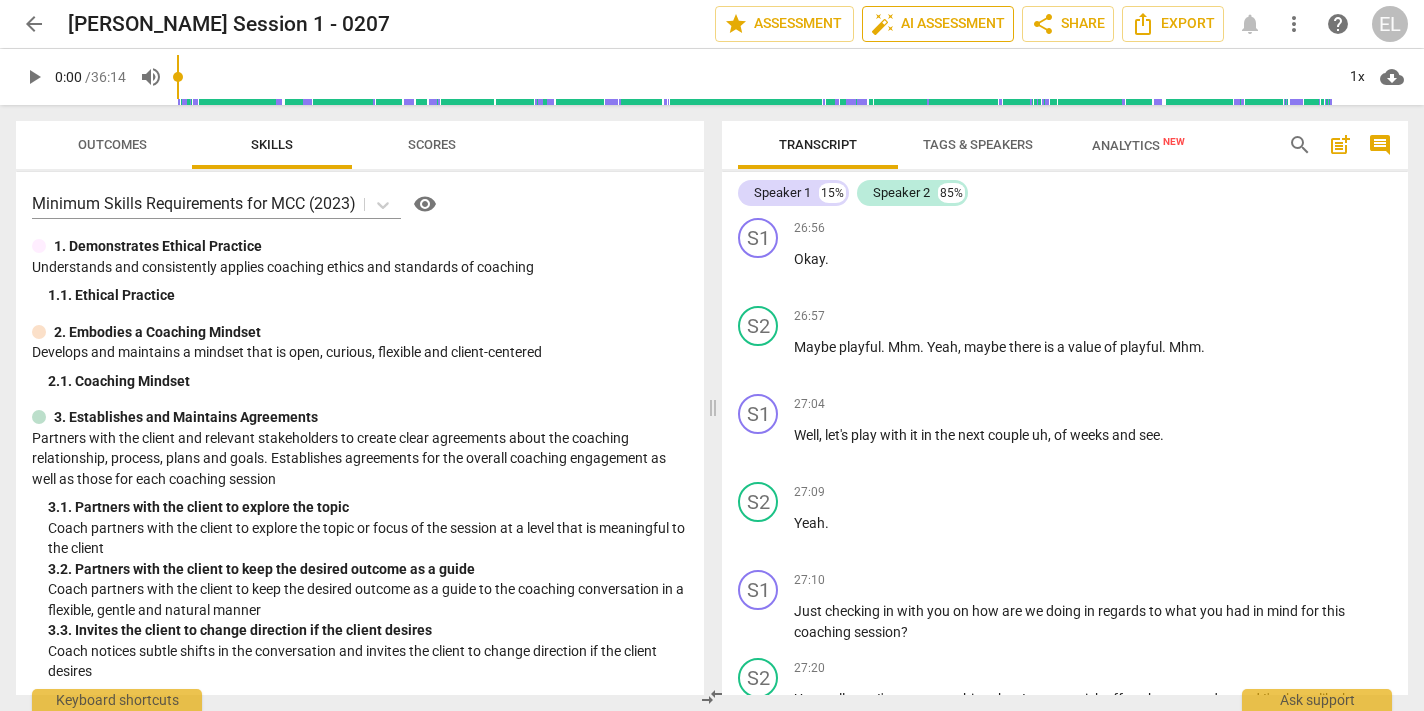 scroll, scrollTop: 7859, scrollLeft: 0, axis: vertical 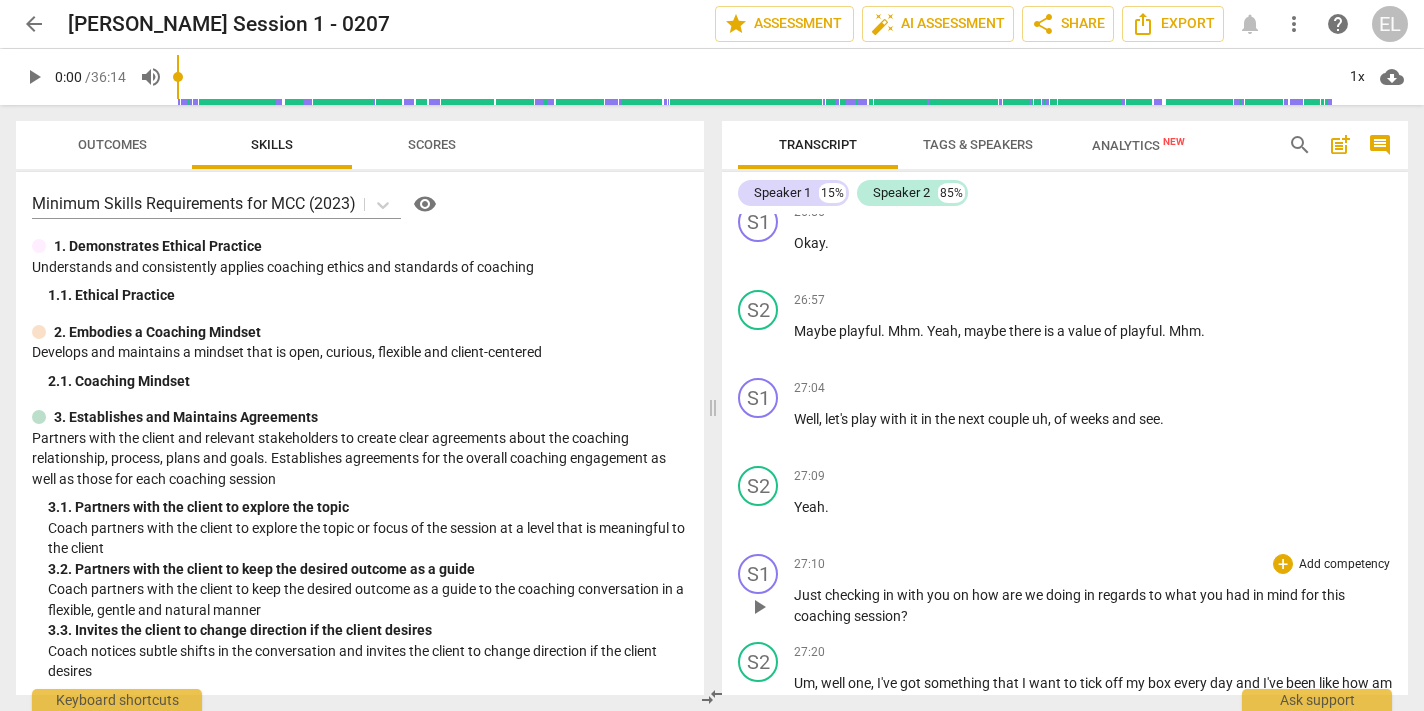 click on "Just" at bounding box center [809, 595] 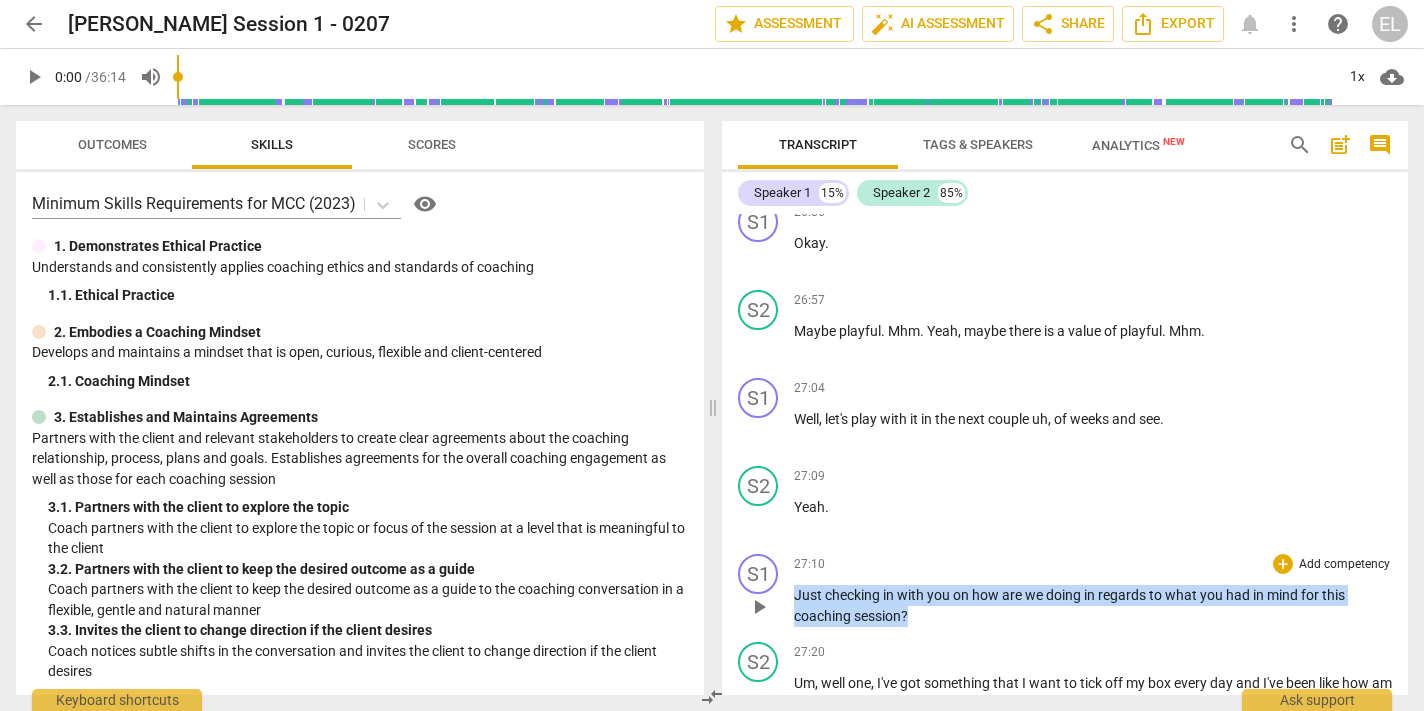 drag, startPoint x: 796, startPoint y: 612, endPoint x: 912, endPoint y: 632, distance: 117.71151 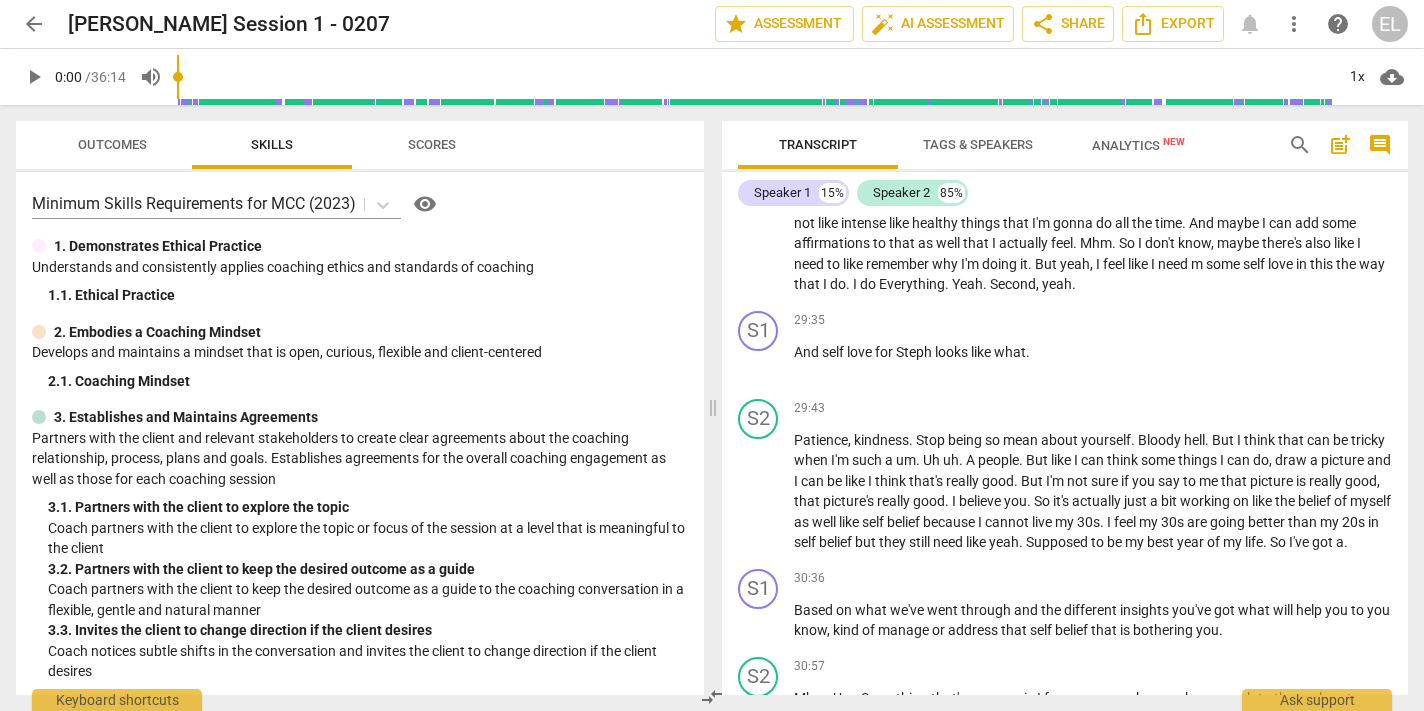 scroll, scrollTop: 8691, scrollLeft: 0, axis: vertical 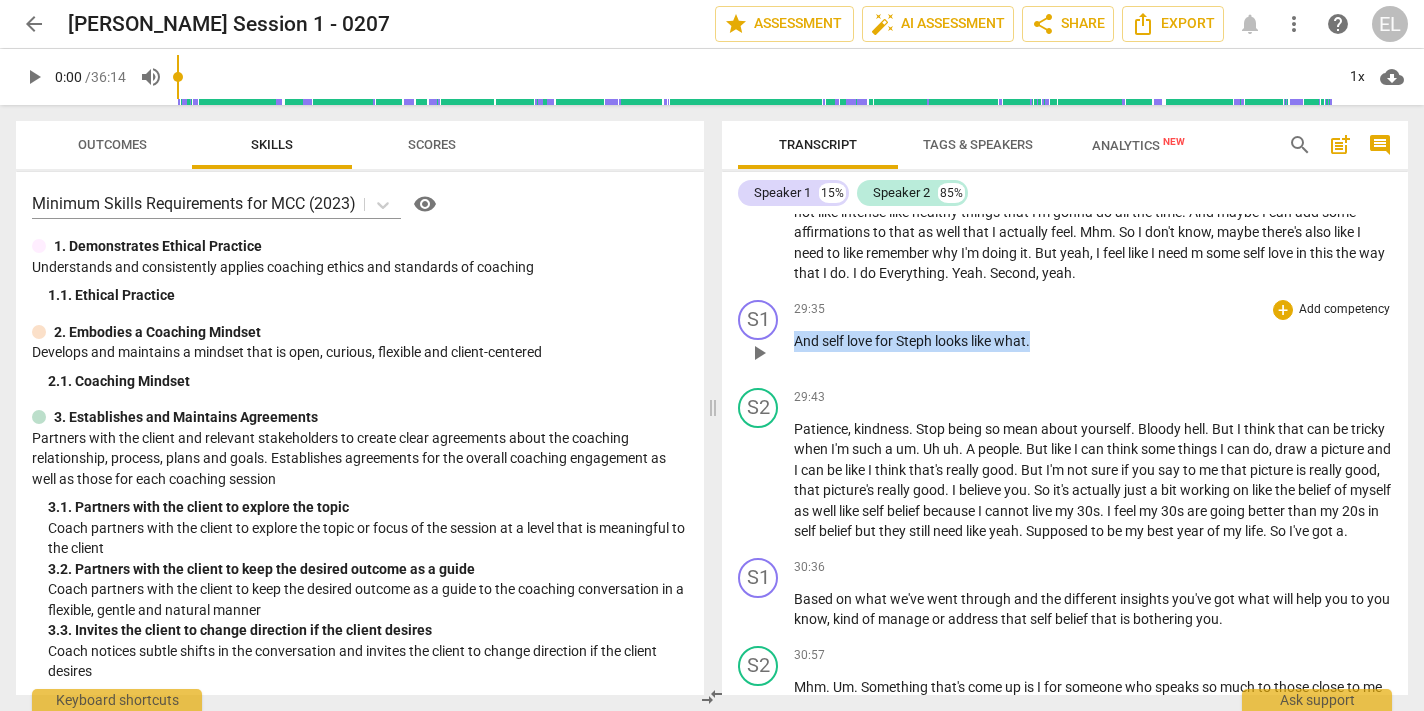 drag, startPoint x: 796, startPoint y: 364, endPoint x: 1032, endPoint y: 371, distance: 236.10379 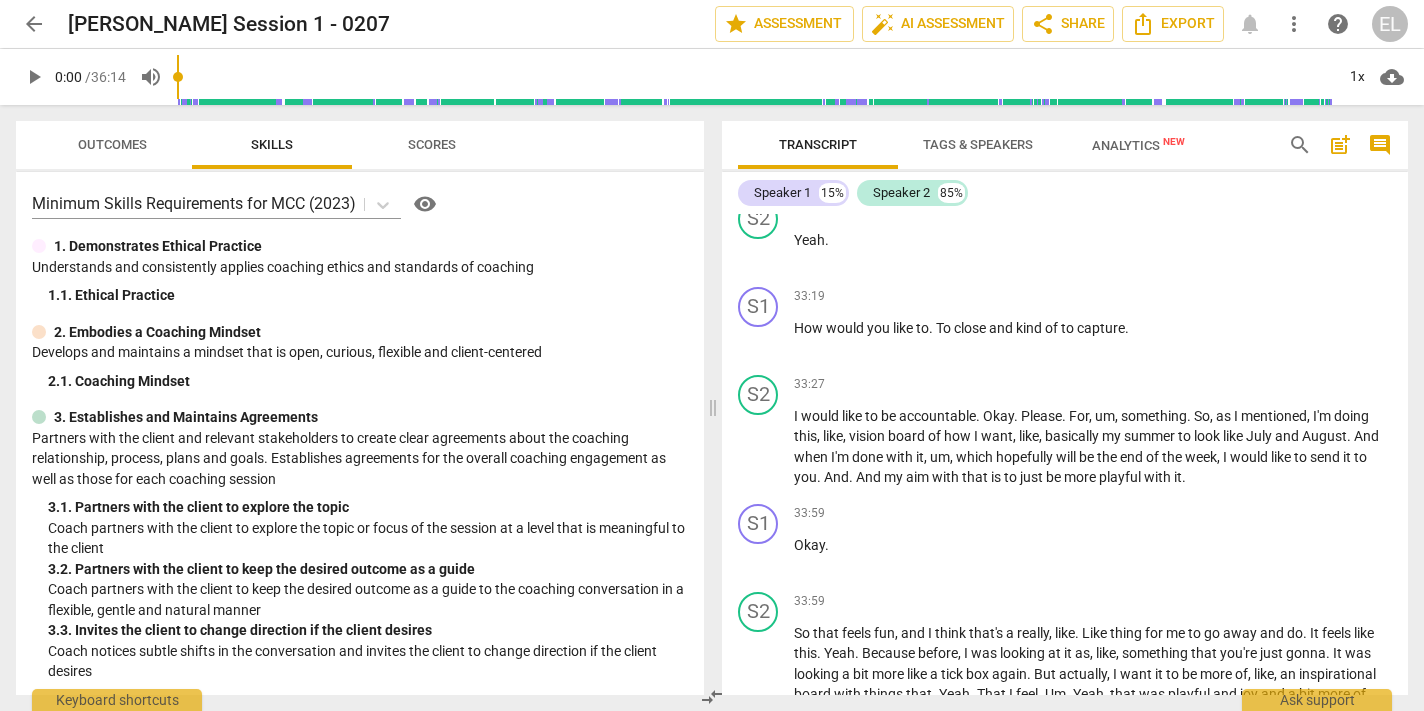 scroll, scrollTop: 9596, scrollLeft: 0, axis: vertical 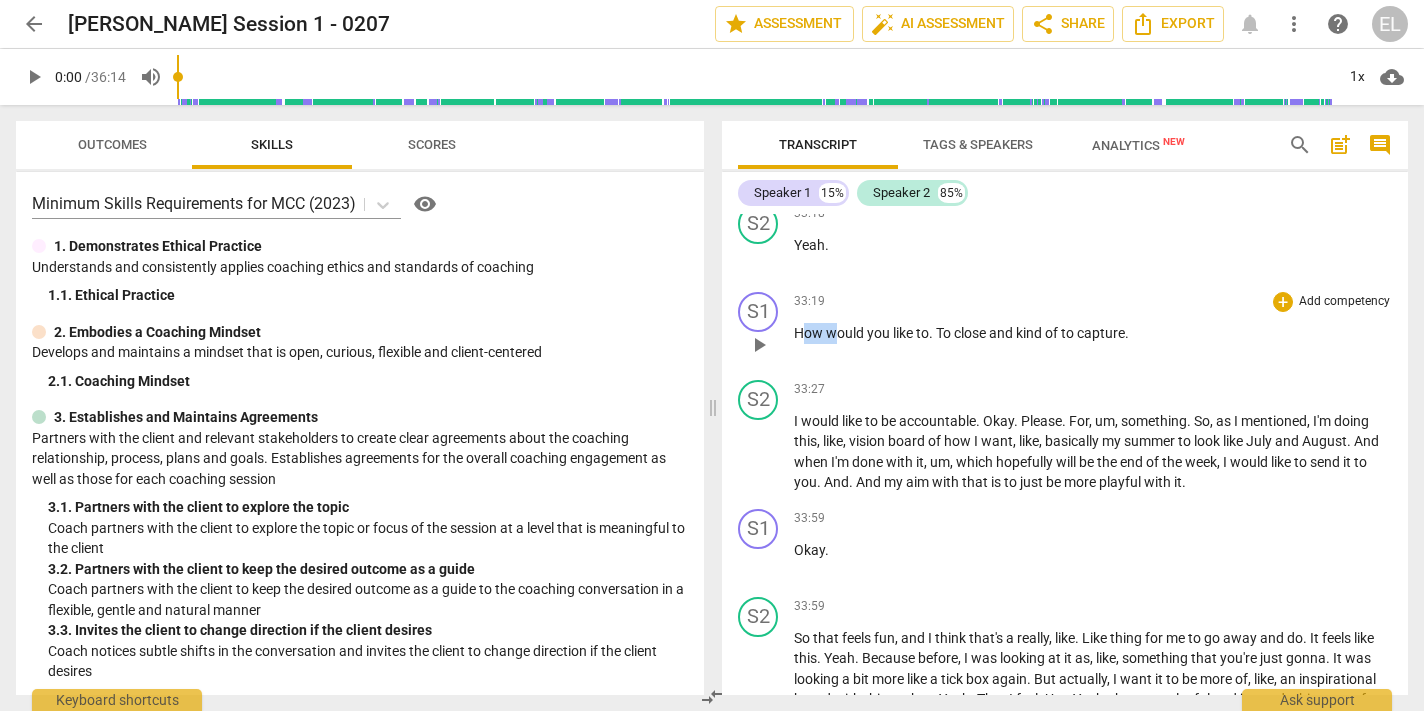 drag, startPoint x: 799, startPoint y: 368, endPoint x: 838, endPoint y: 368, distance: 39 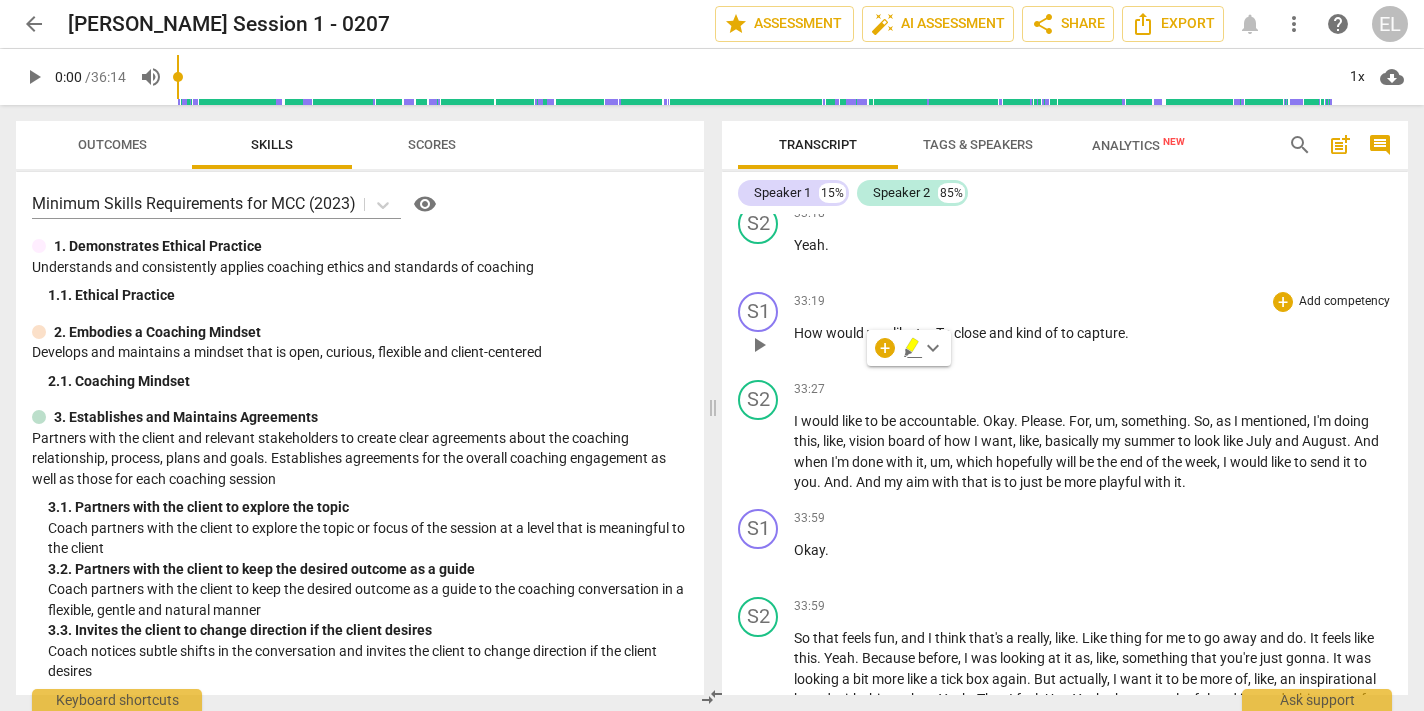 click on "play_arrow pause" at bounding box center (768, 345) 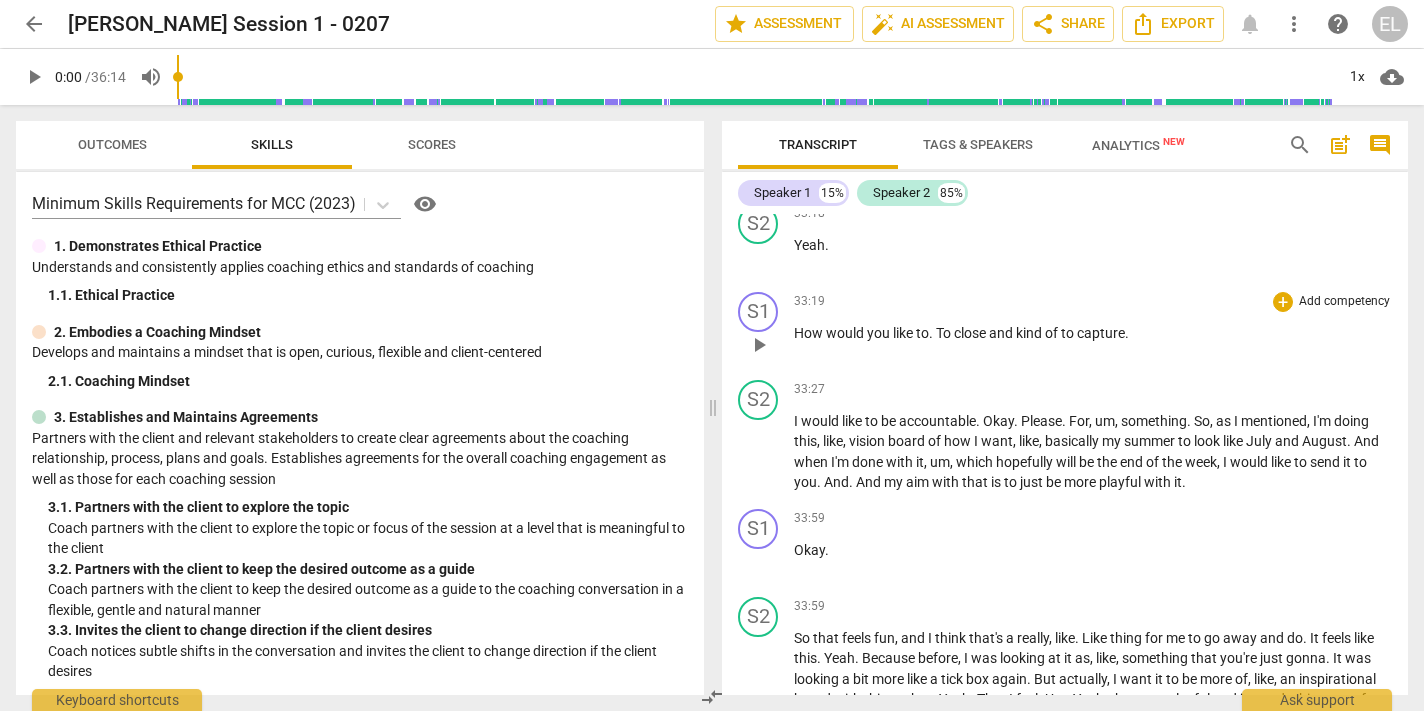 drag, startPoint x: 790, startPoint y: 373, endPoint x: 883, endPoint y: 373, distance: 93 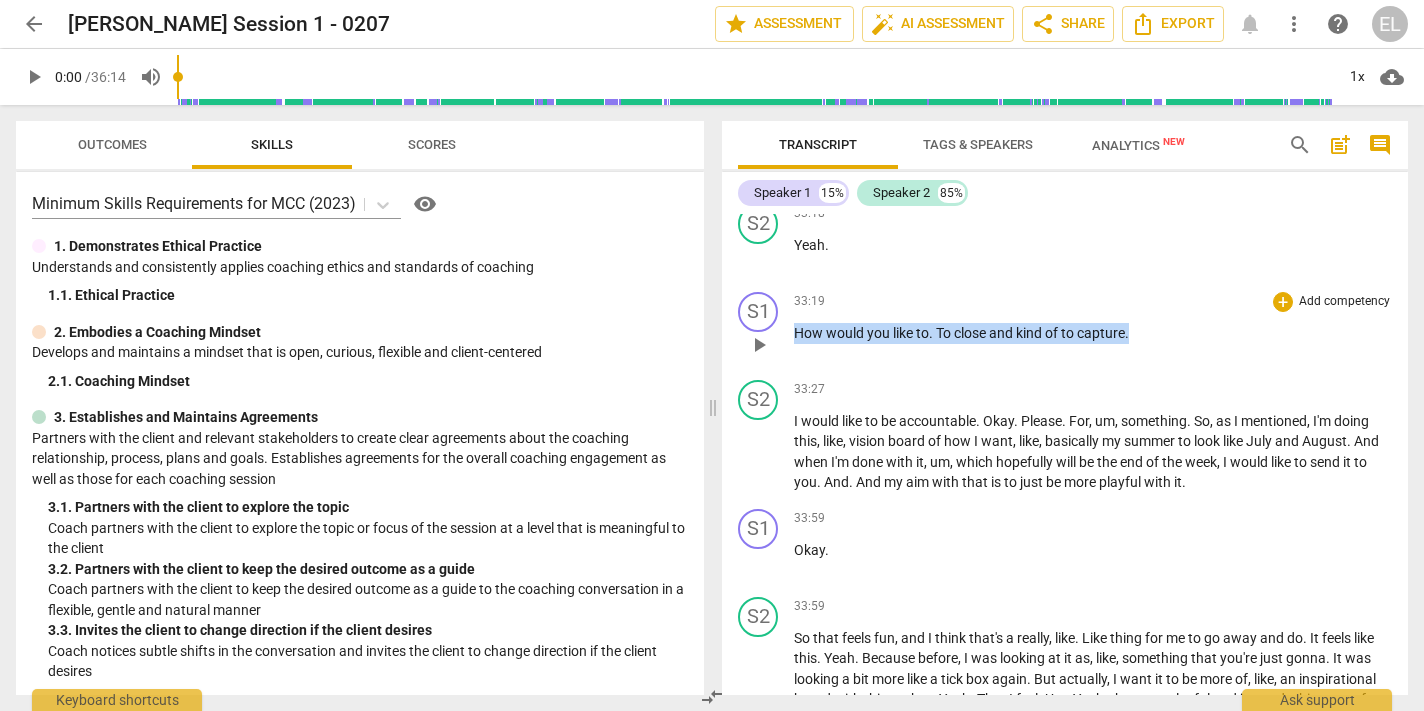drag, startPoint x: 798, startPoint y: 369, endPoint x: 1153, endPoint y: 368, distance: 355.0014 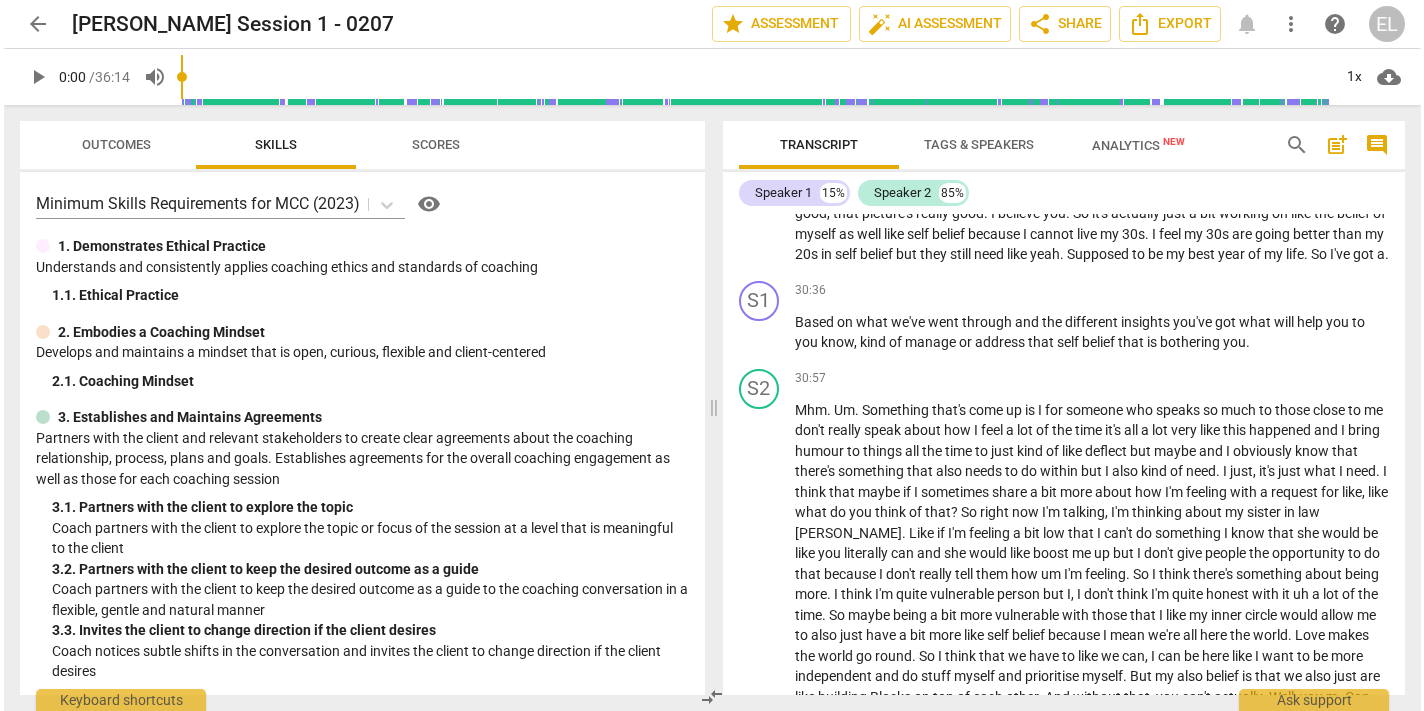 scroll, scrollTop: 8939, scrollLeft: 0, axis: vertical 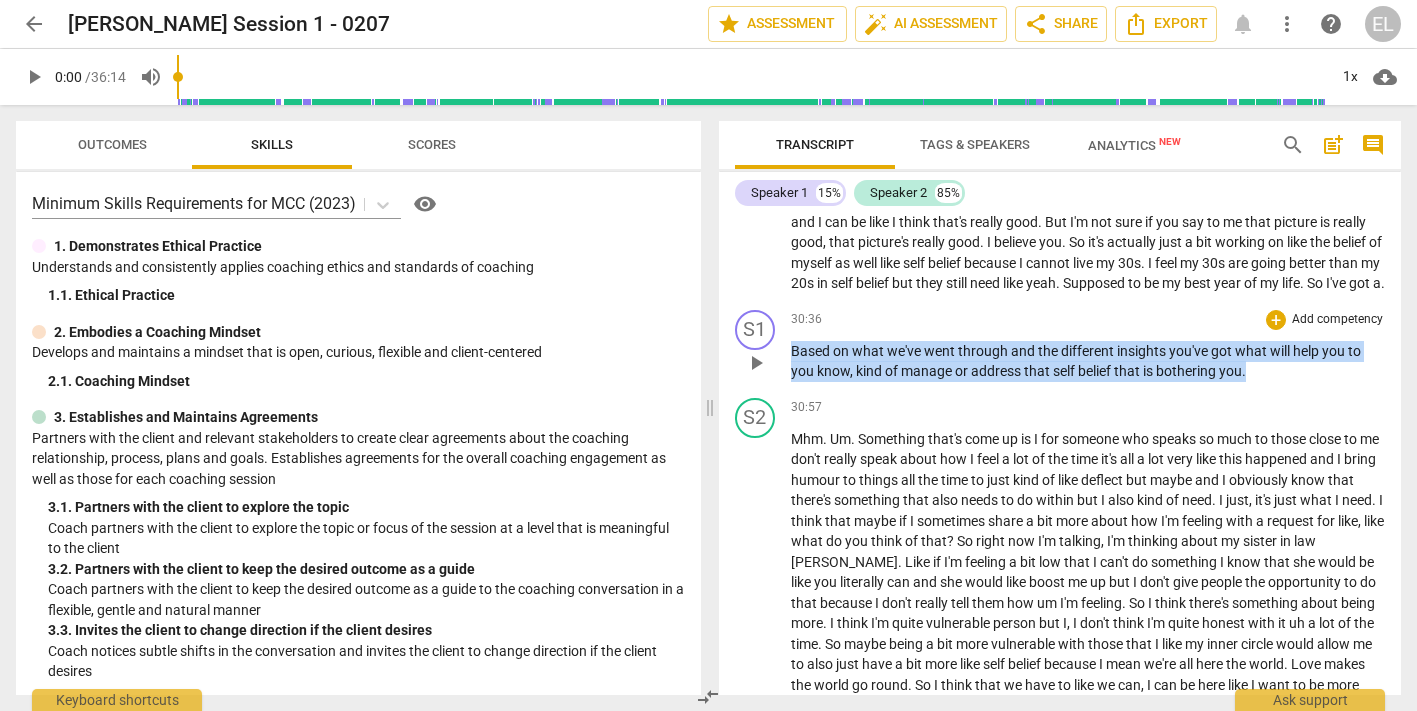 drag, startPoint x: 791, startPoint y: 390, endPoint x: 1227, endPoint y: 428, distance: 437.65283 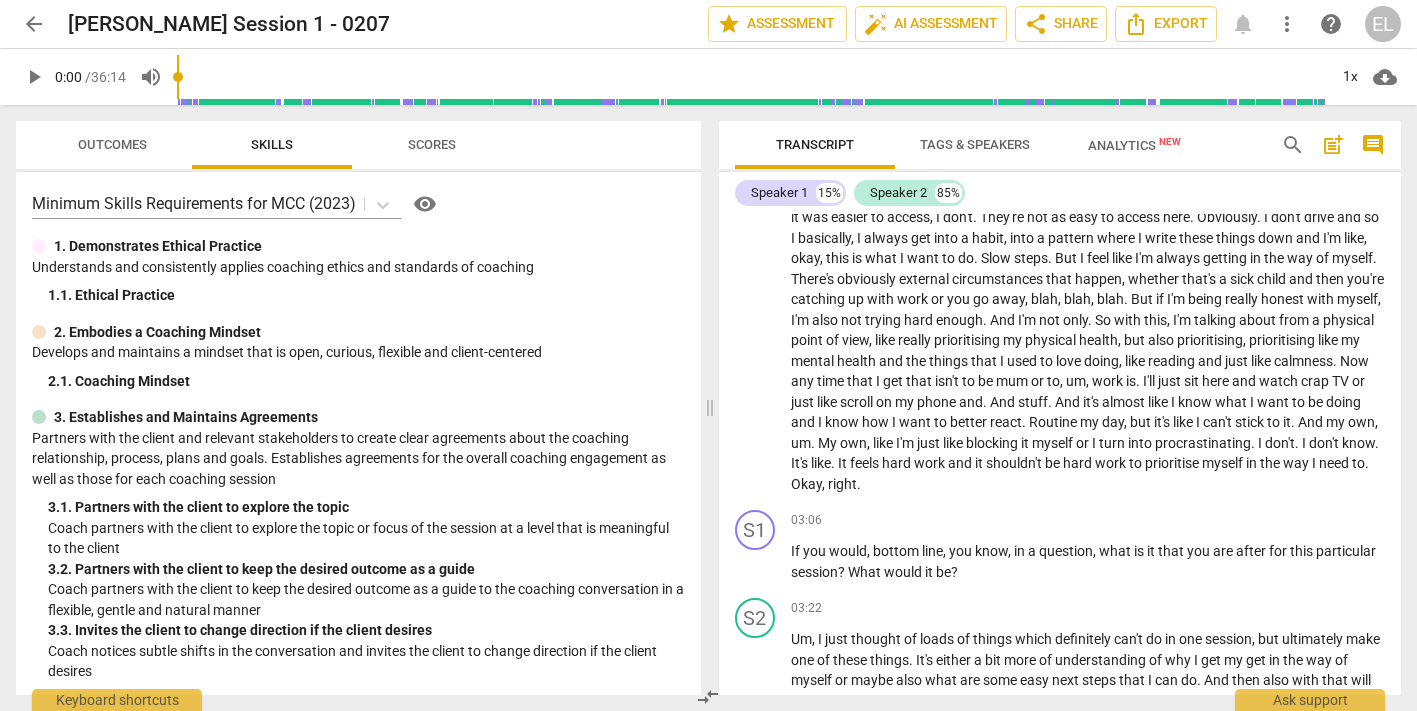 scroll, scrollTop: 749, scrollLeft: 0, axis: vertical 